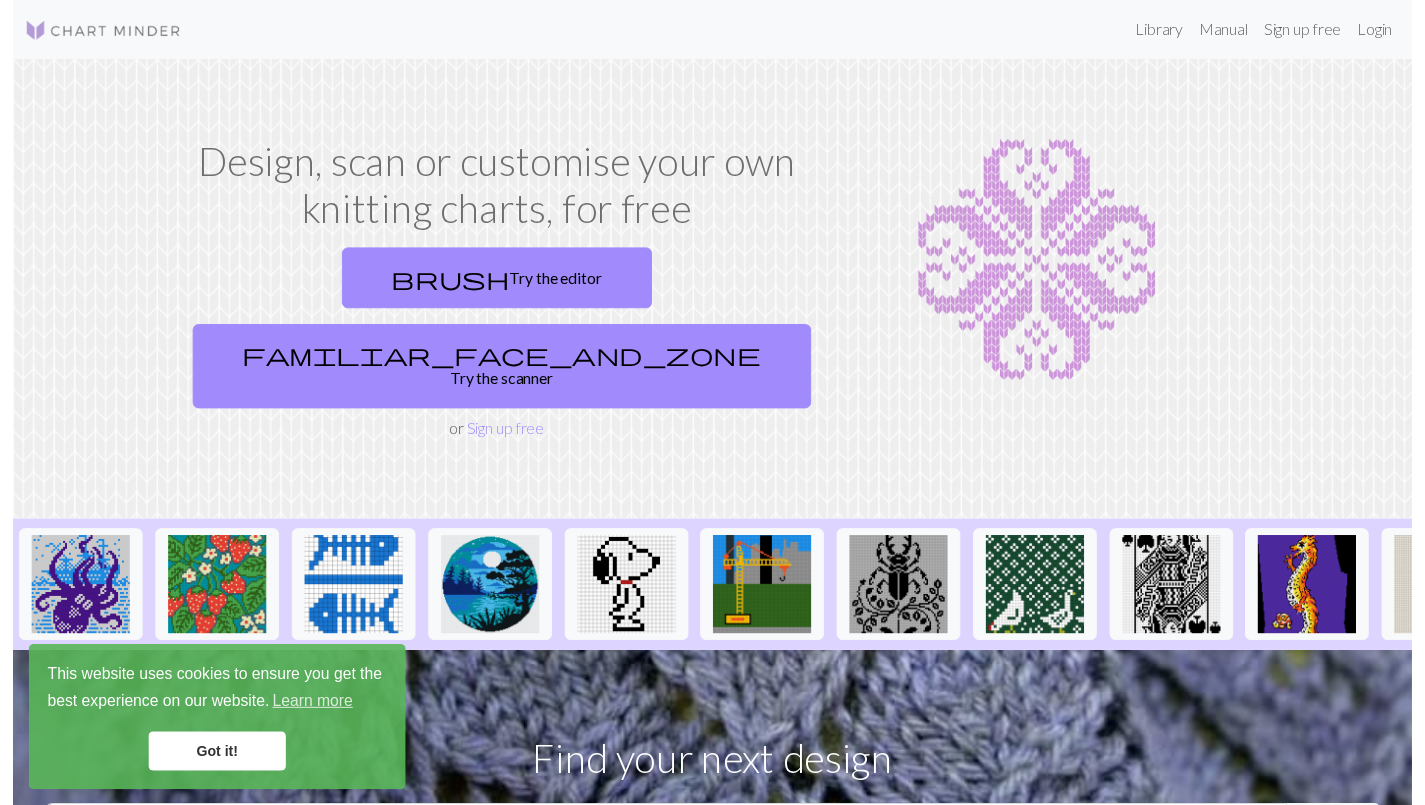 scroll, scrollTop: 0, scrollLeft: 0, axis: both 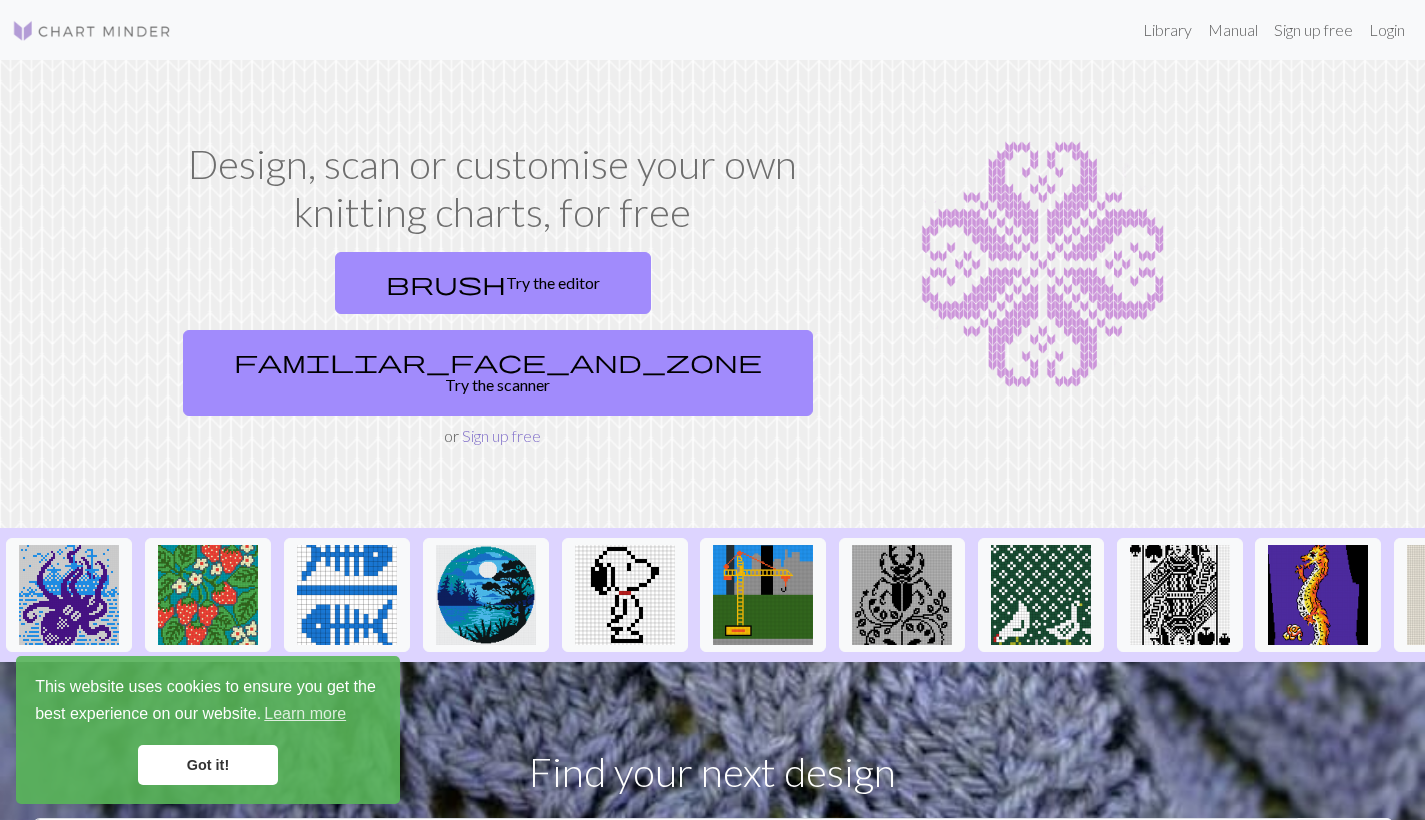 click on "Sign up free" at bounding box center (501, 435) 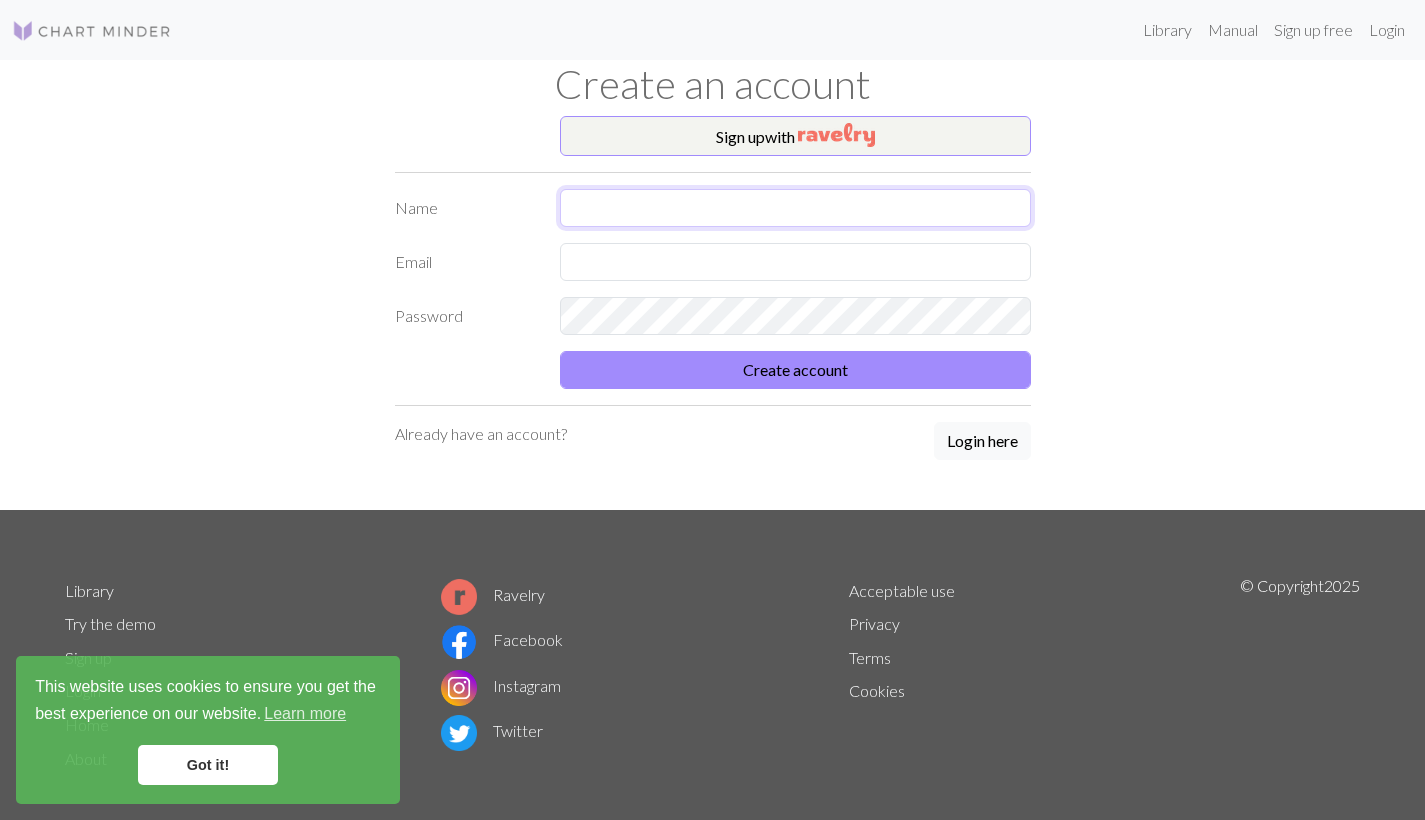 type on "[FIRST] [LAST]" 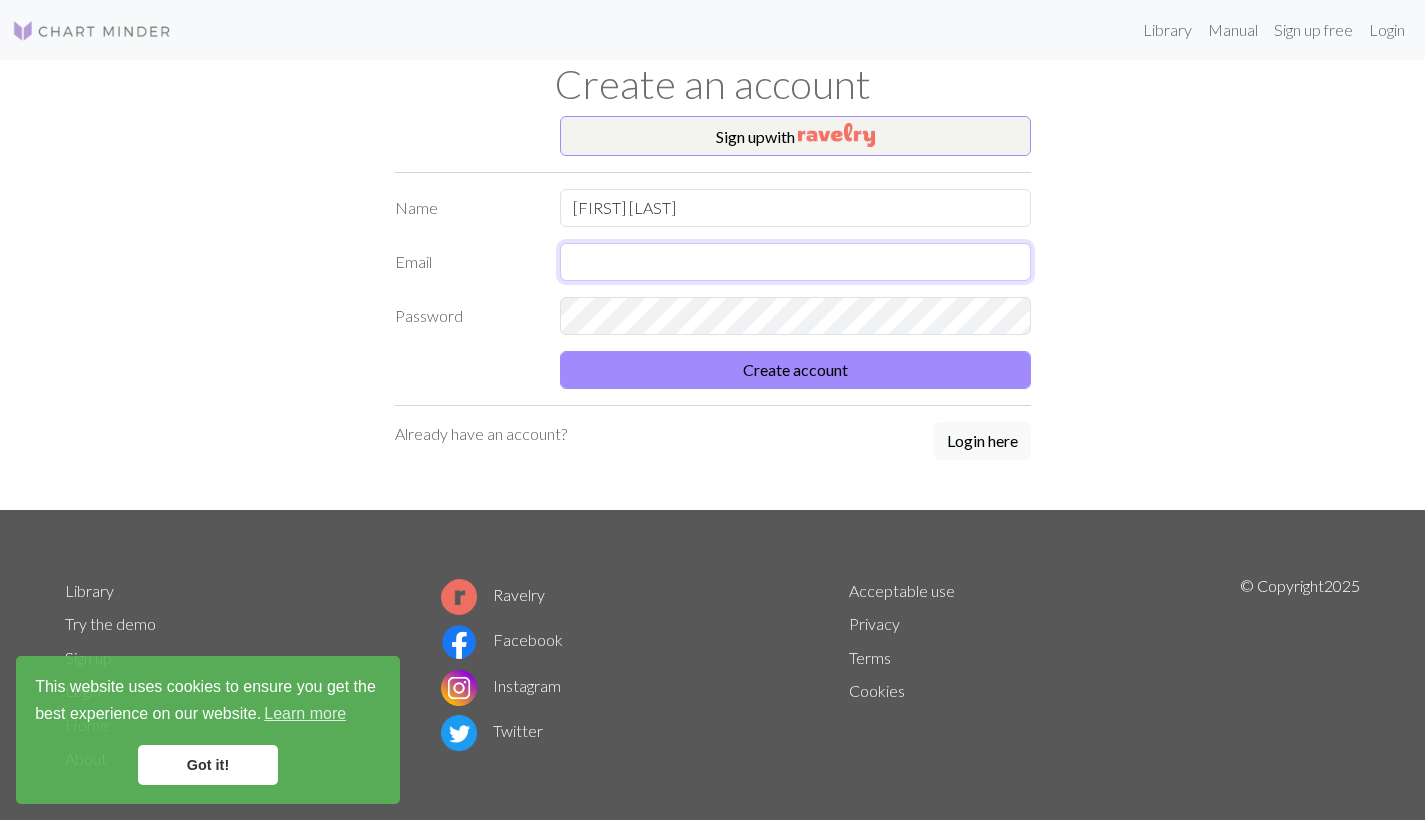 type on "[EMAIL]" 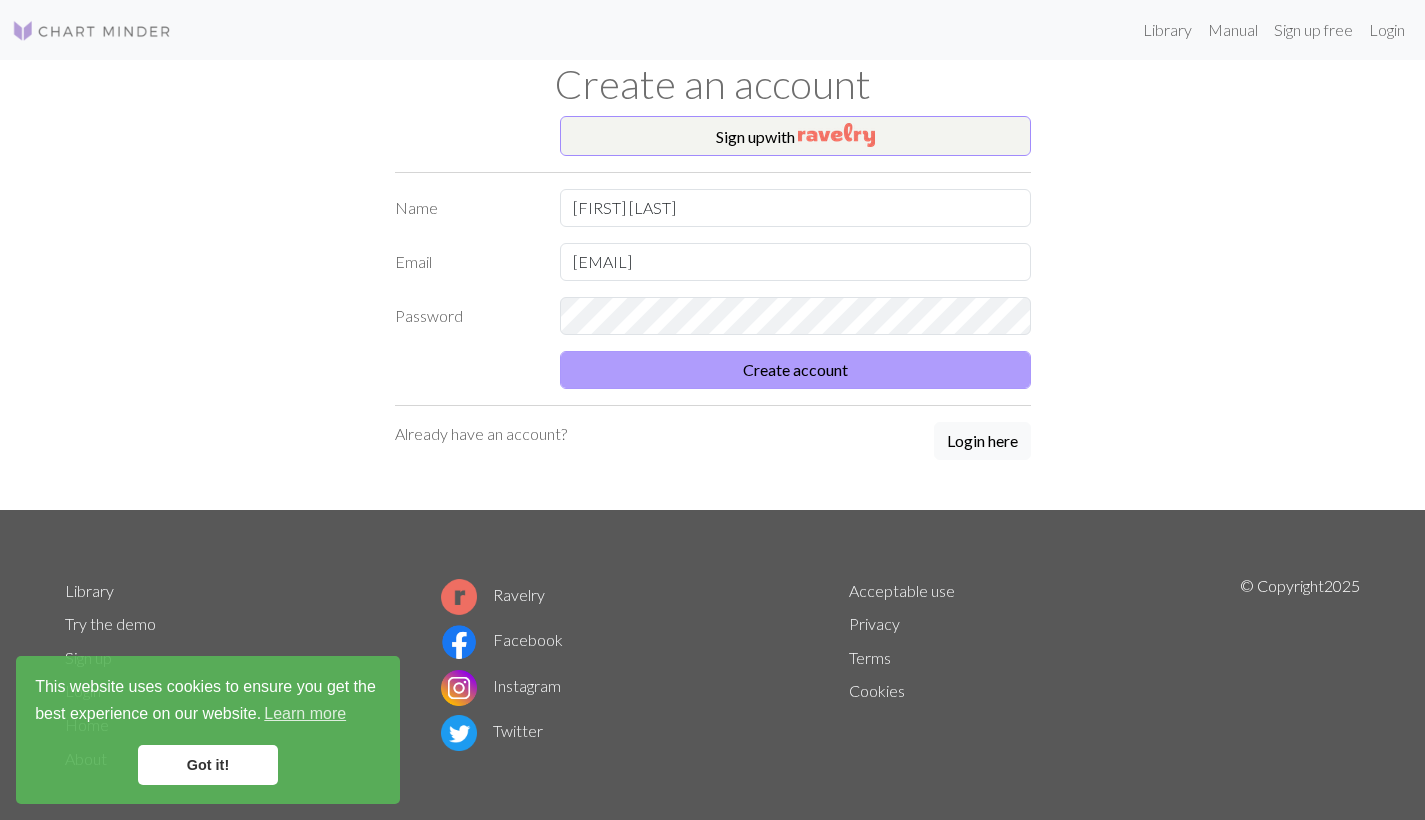 click on "Create account" at bounding box center [795, 370] 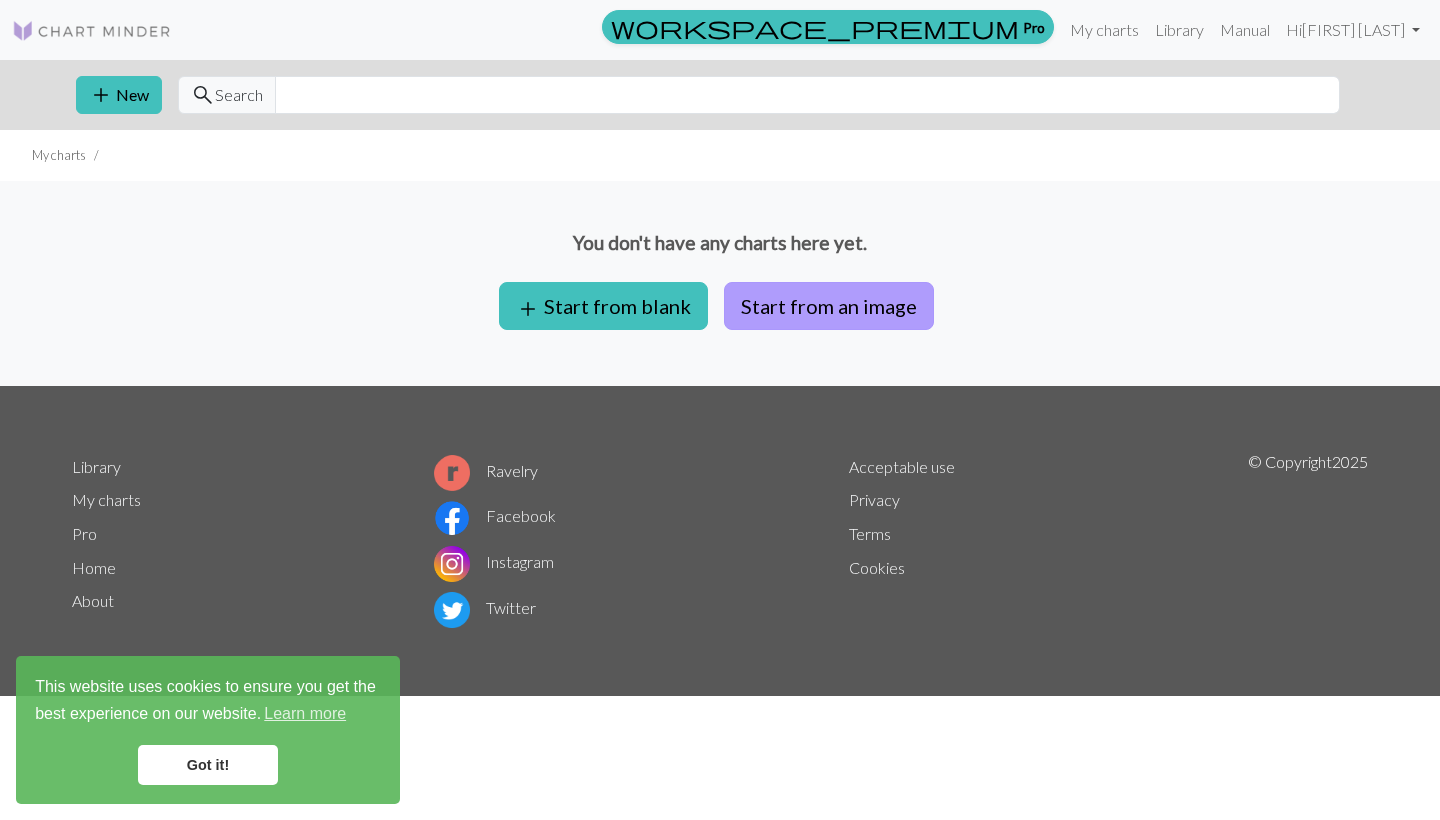 click on "Start from an image" at bounding box center [829, 306] 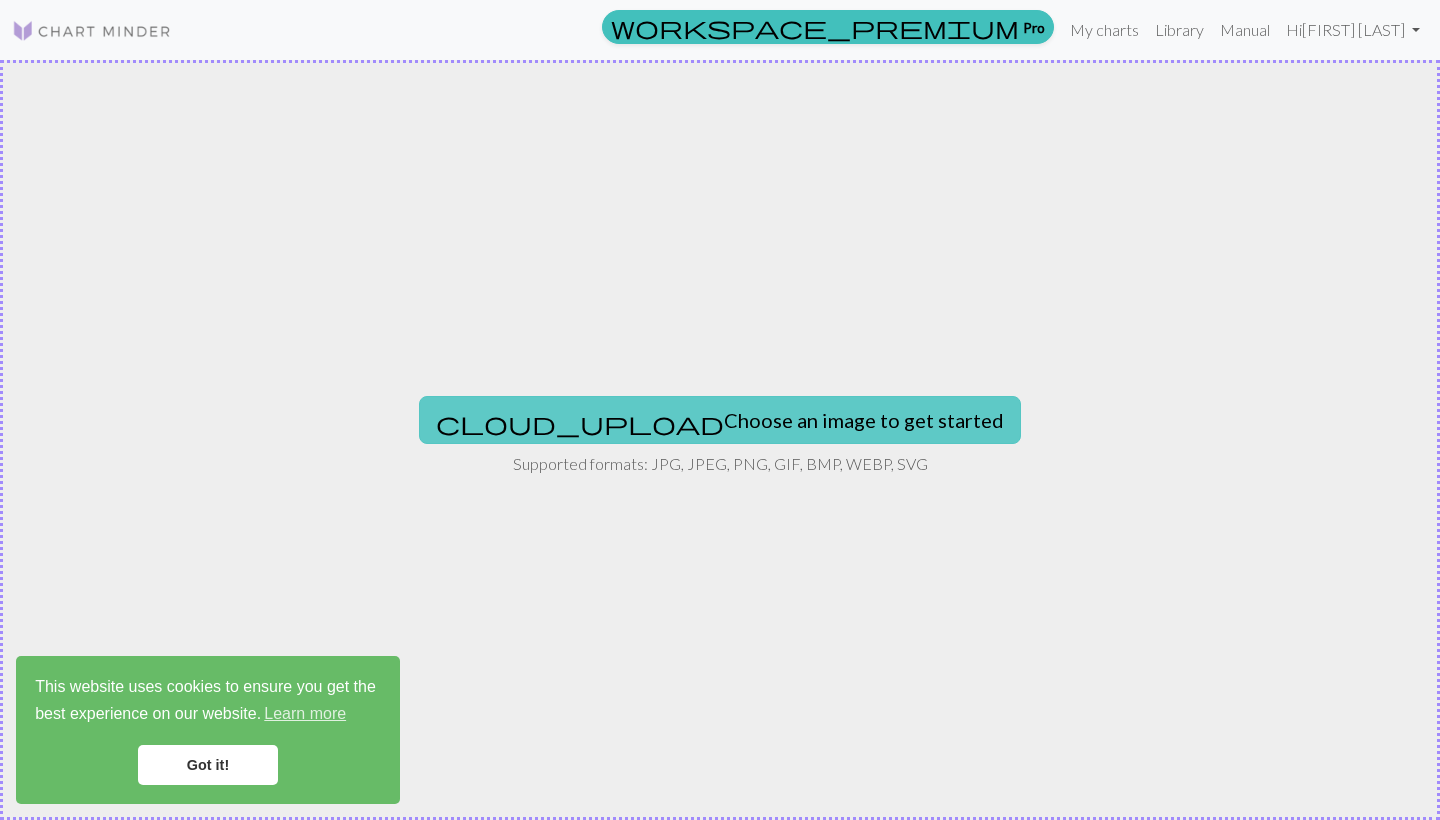 click on "cloud_upload  Choose an image to get started" at bounding box center [720, 420] 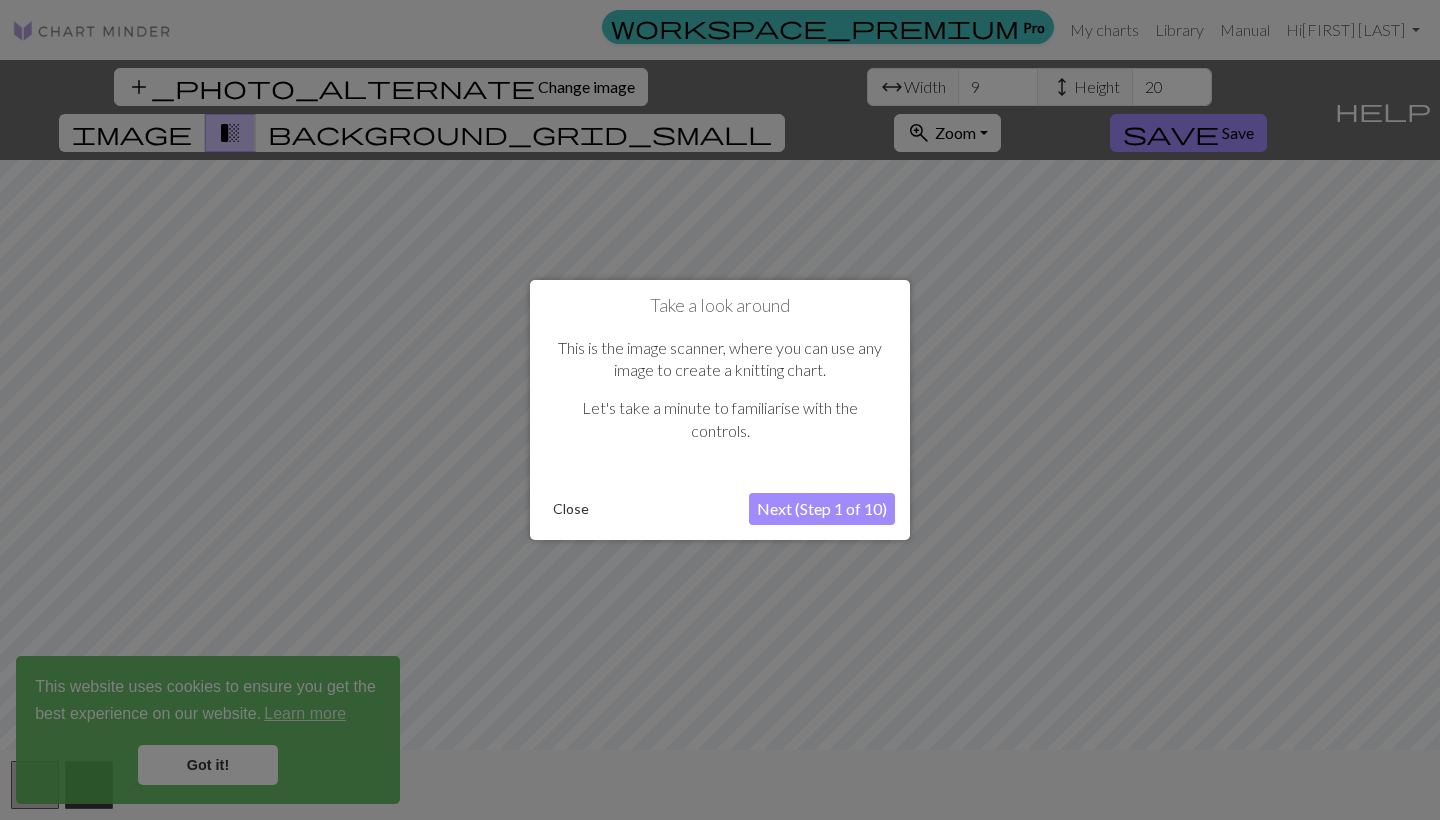 click on "Close" at bounding box center [571, 509] 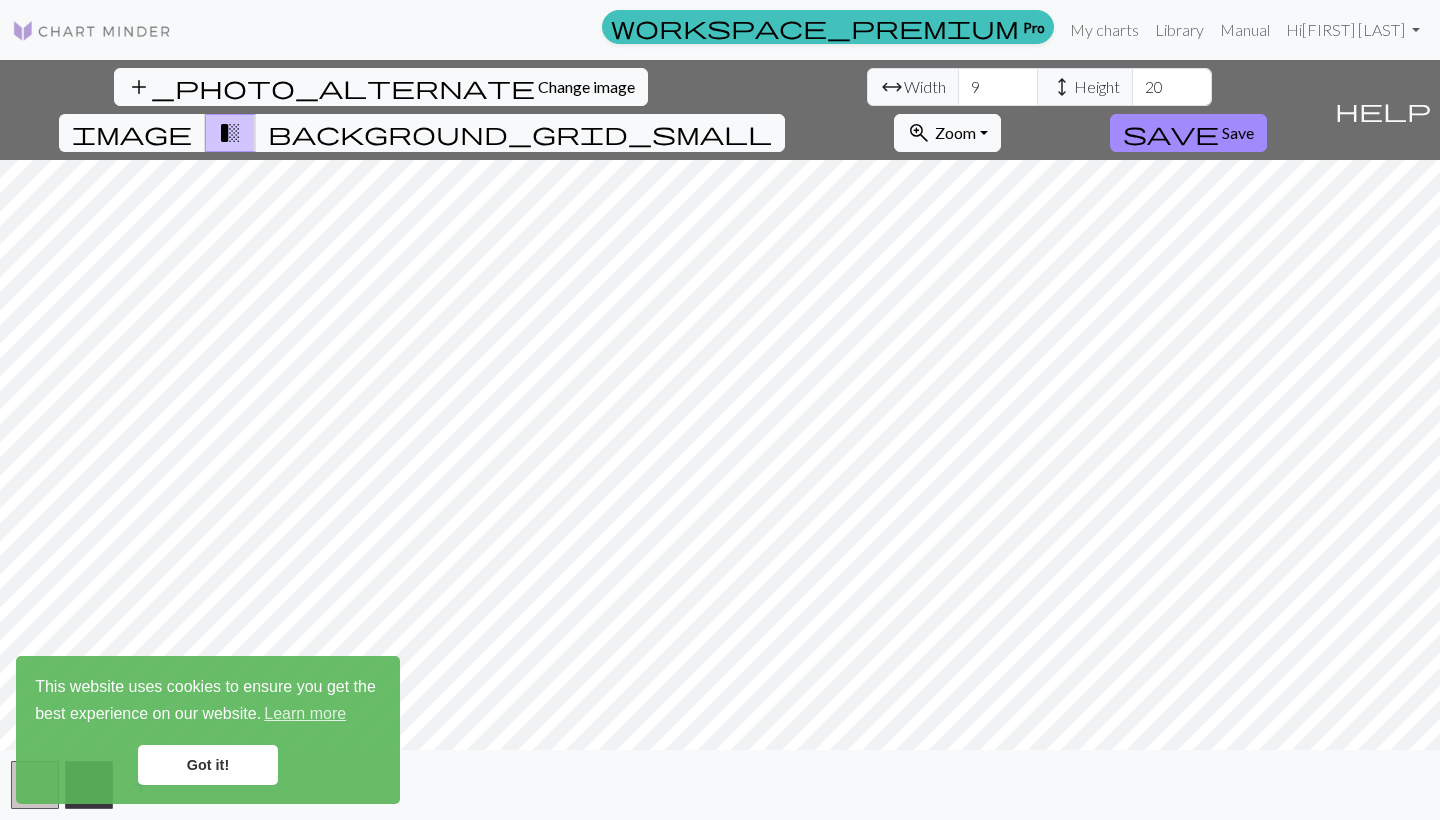 click on "Got it!" at bounding box center [208, 765] 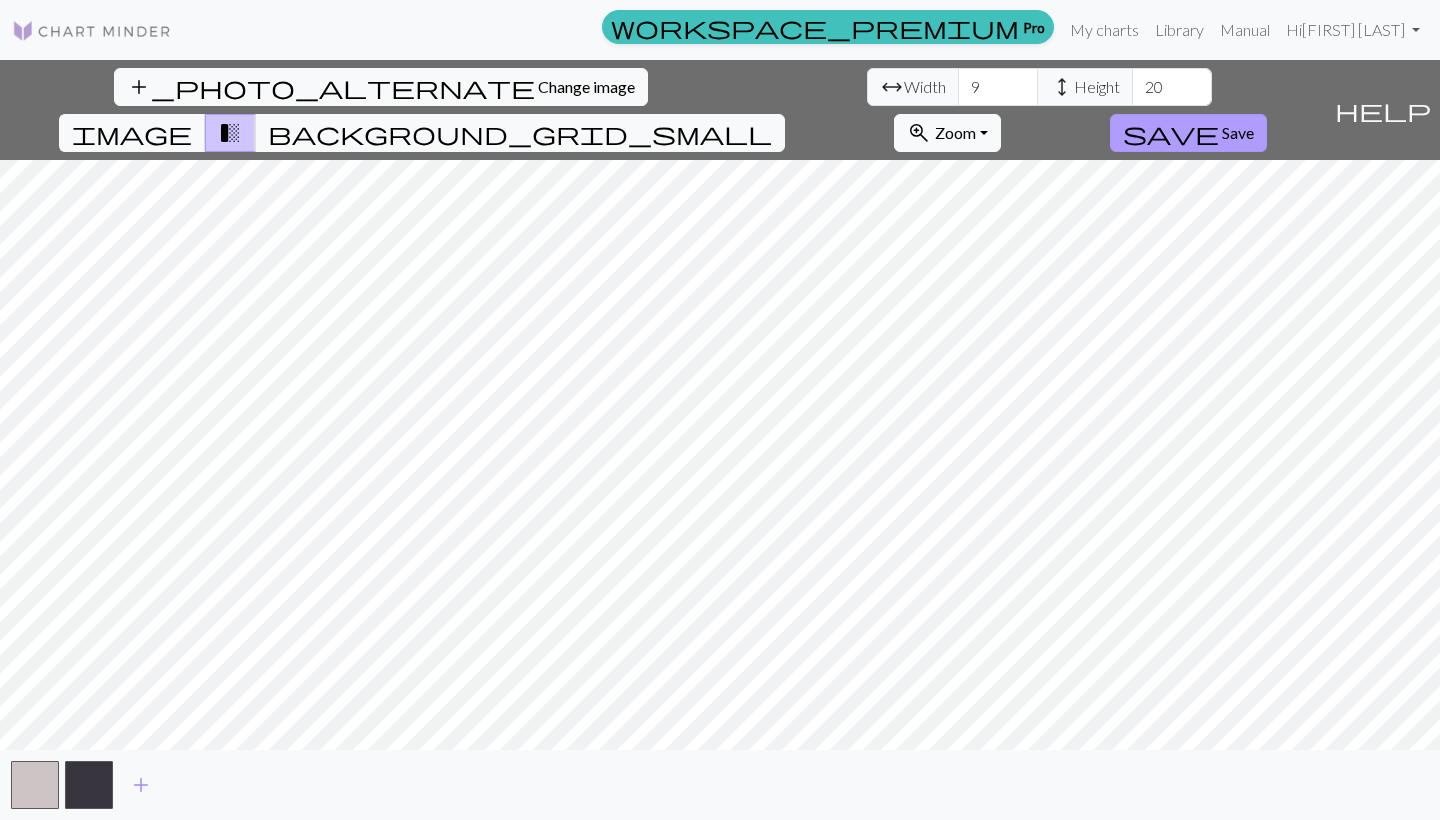 click on "save" at bounding box center (1171, 133) 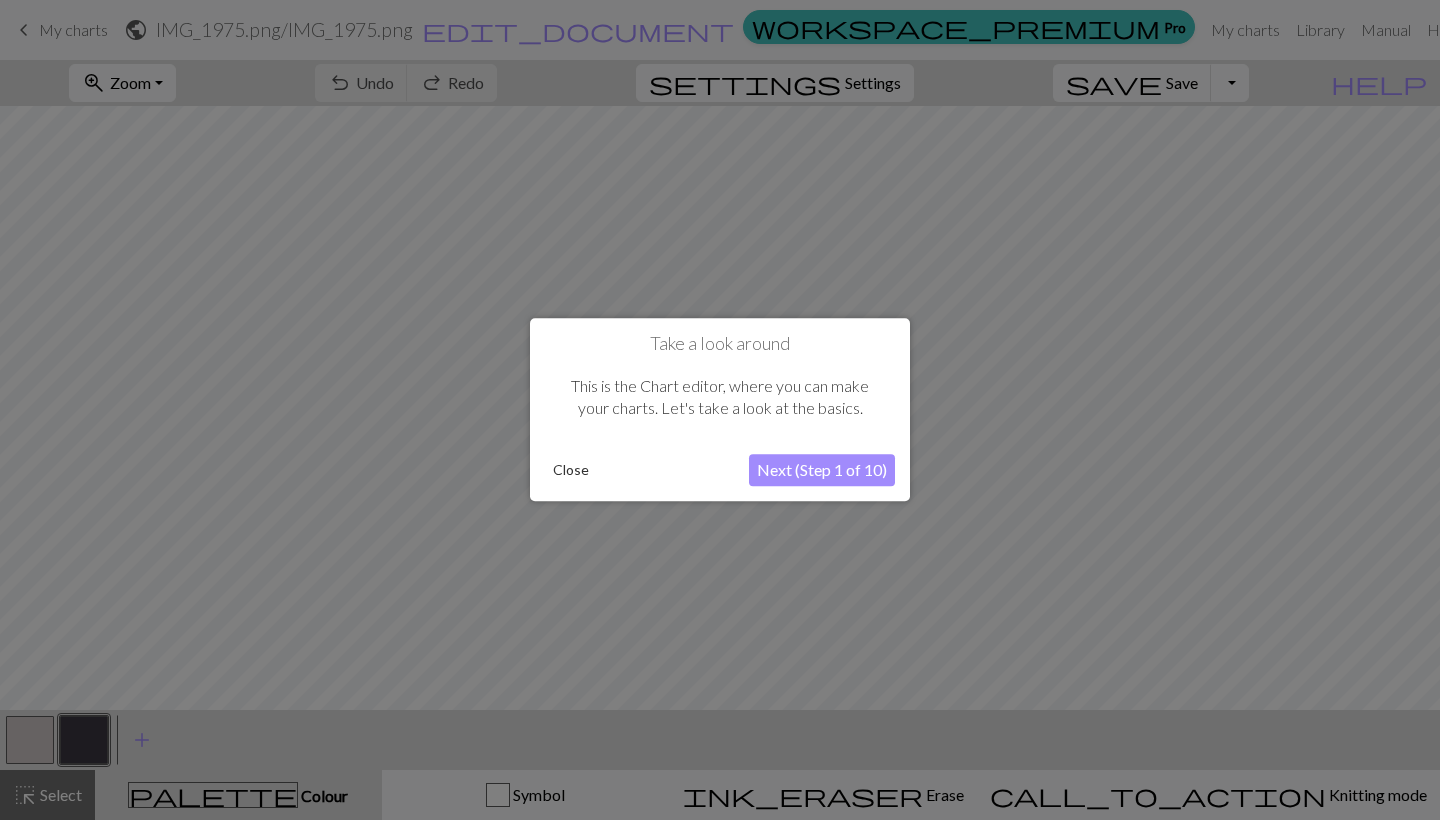 click on "Next (Step 1 of 10)" at bounding box center (822, 471) 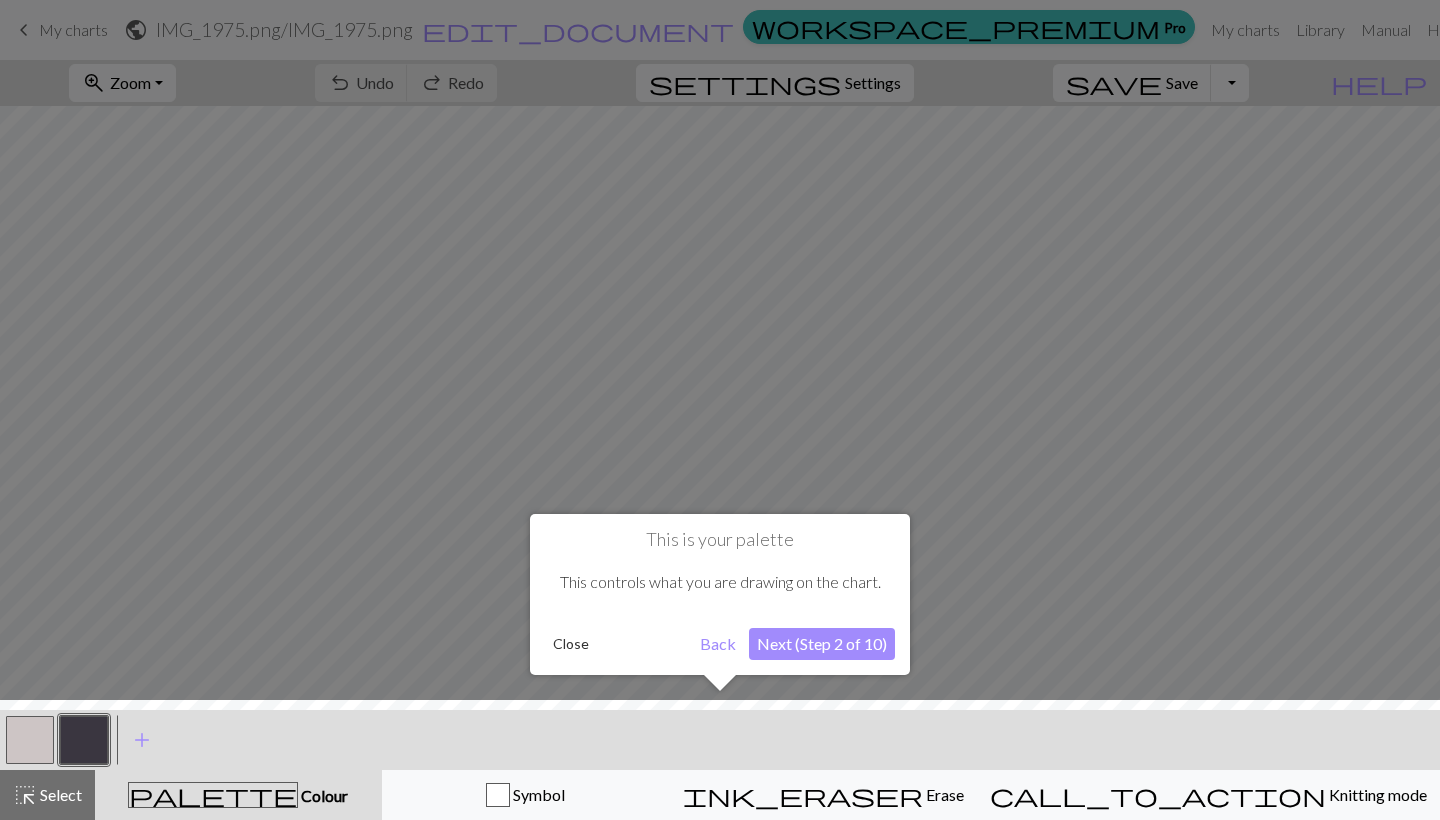 click on "Next (Step 2 of 10)" at bounding box center (822, 644) 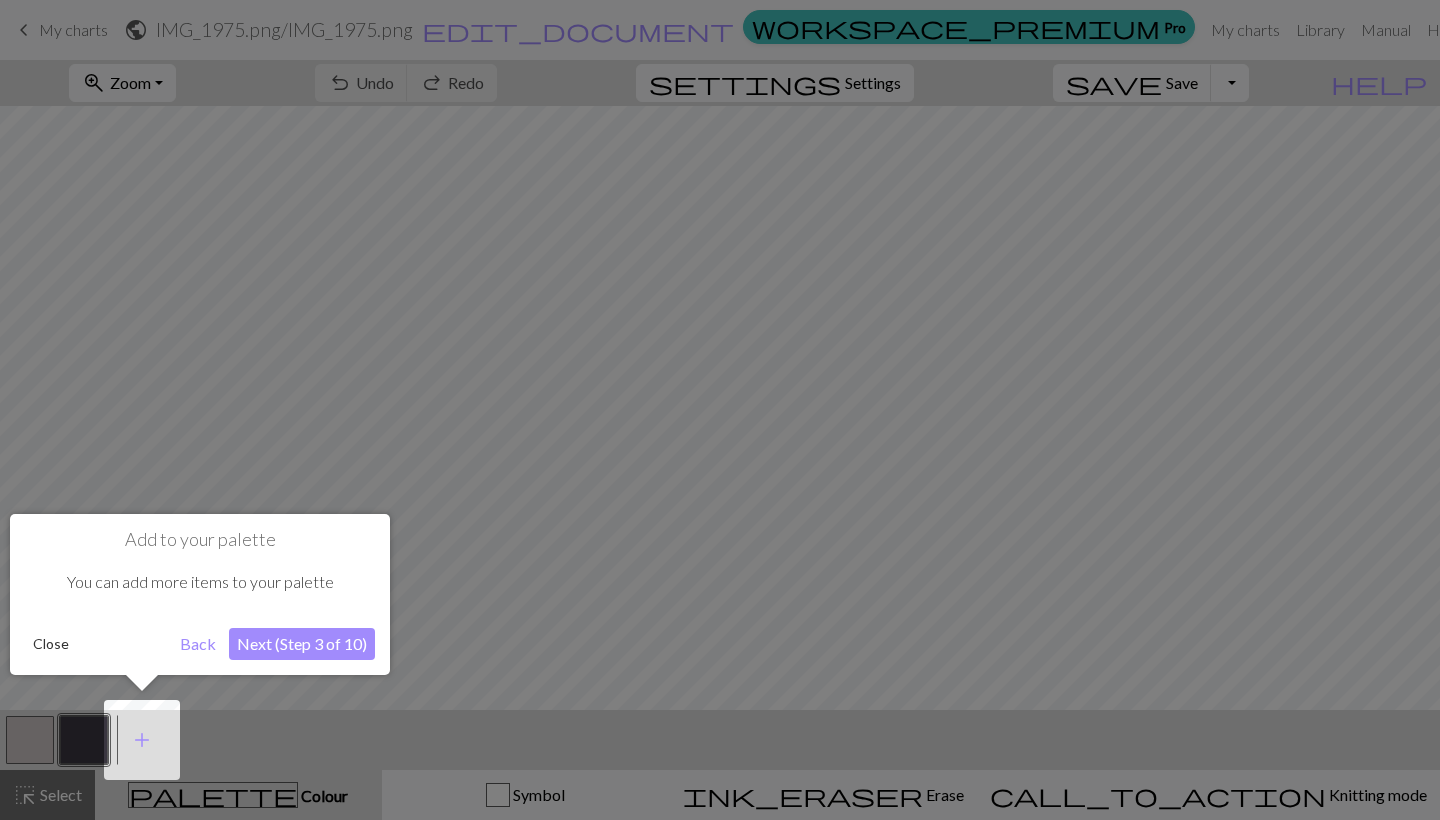 click on "Next (Step 3 of 10)" at bounding box center [302, 644] 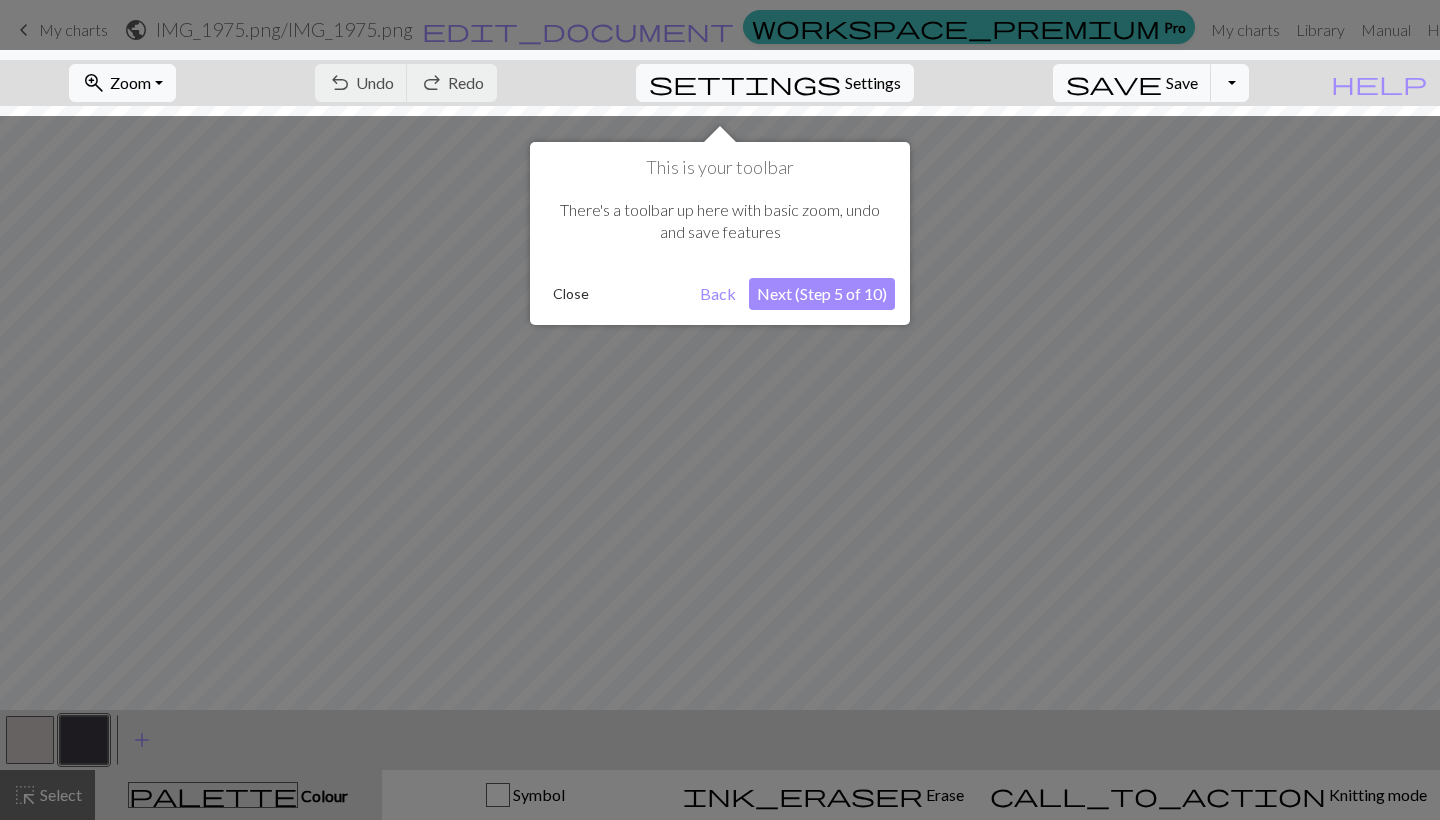 click on "Next (Step 5 of 10)" at bounding box center (822, 294) 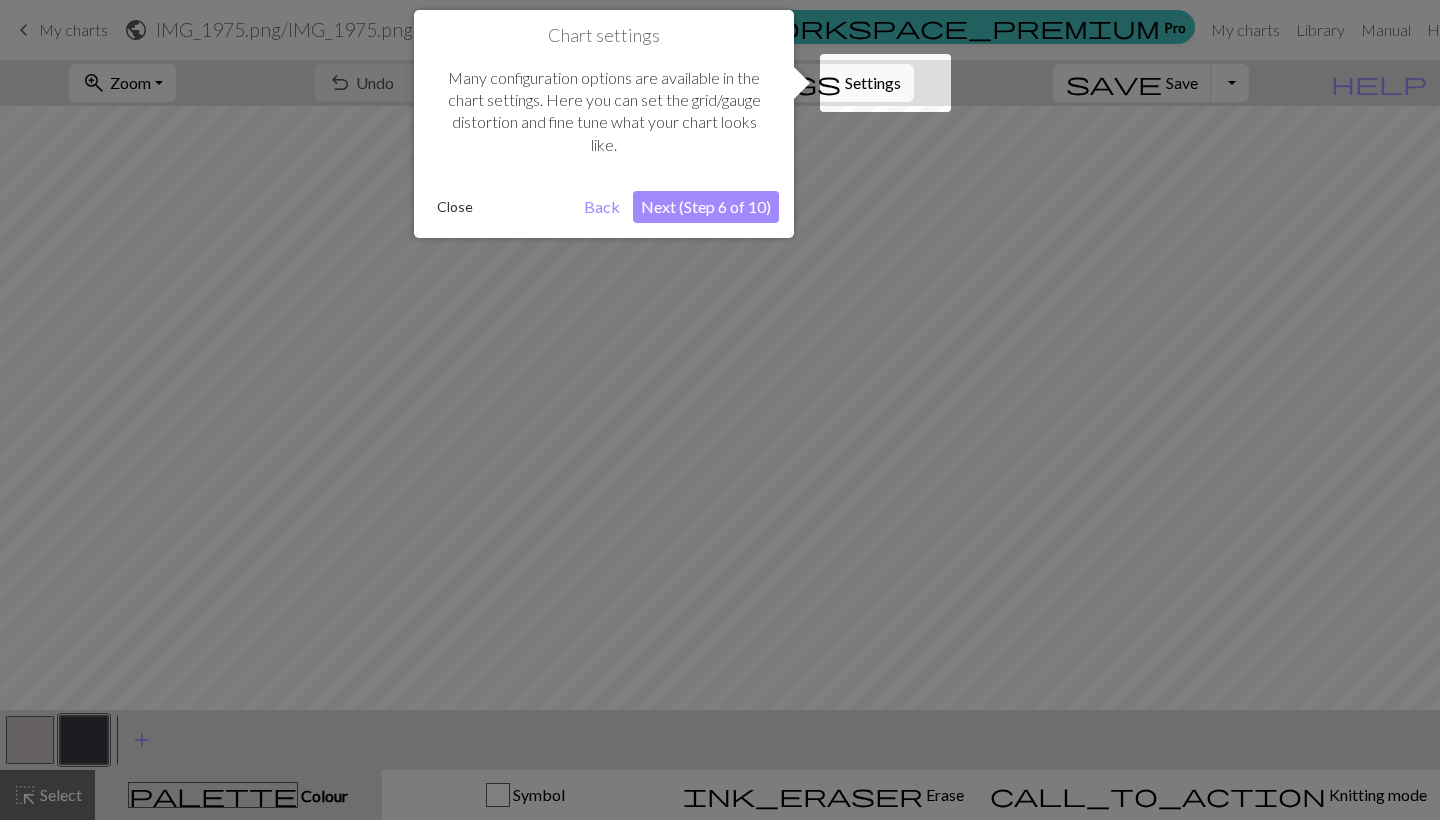 click on "Next (Step 6 of 10)" at bounding box center (706, 207) 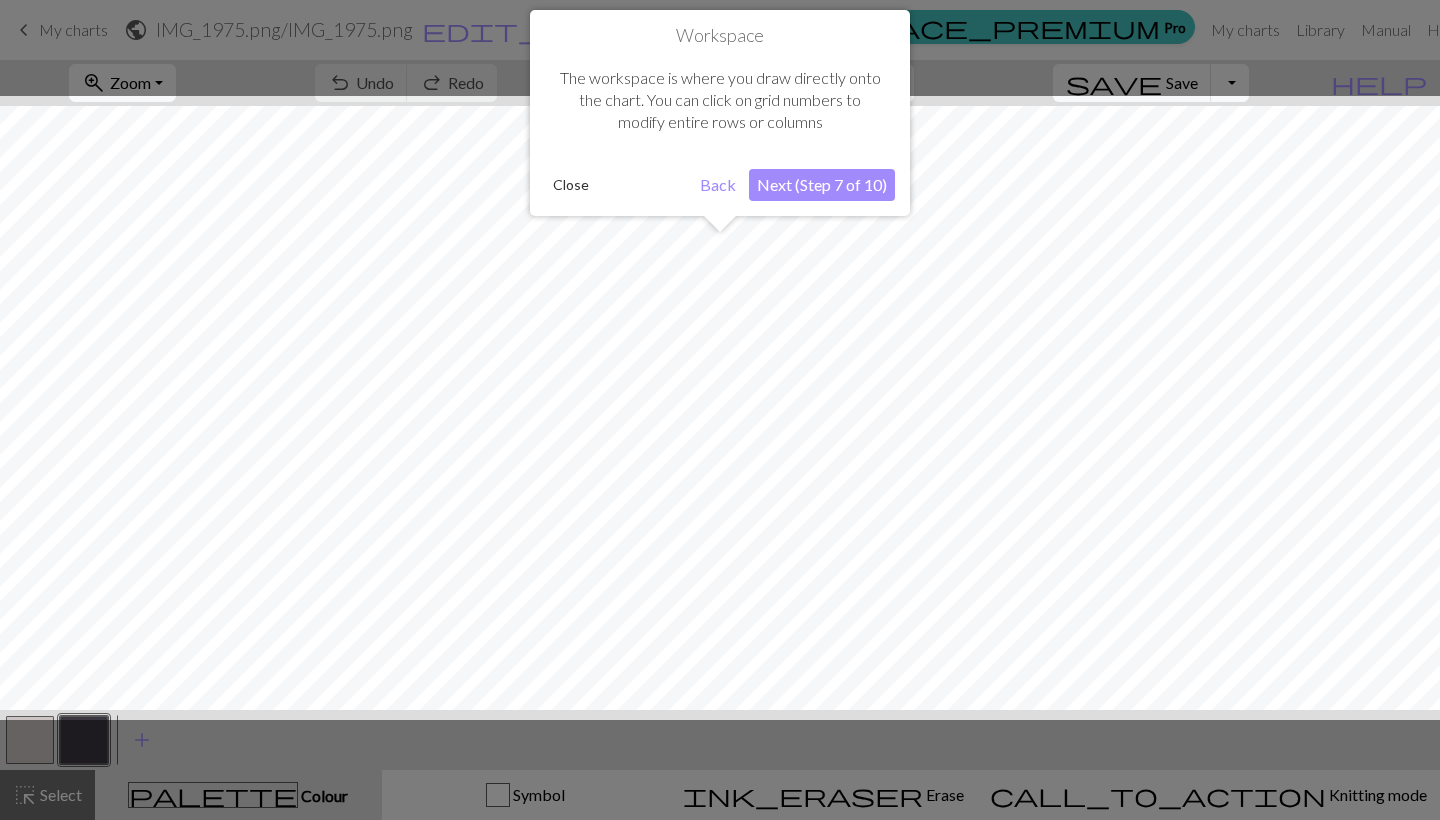 click on "Next (Step 7 of 10)" at bounding box center (822, 185) 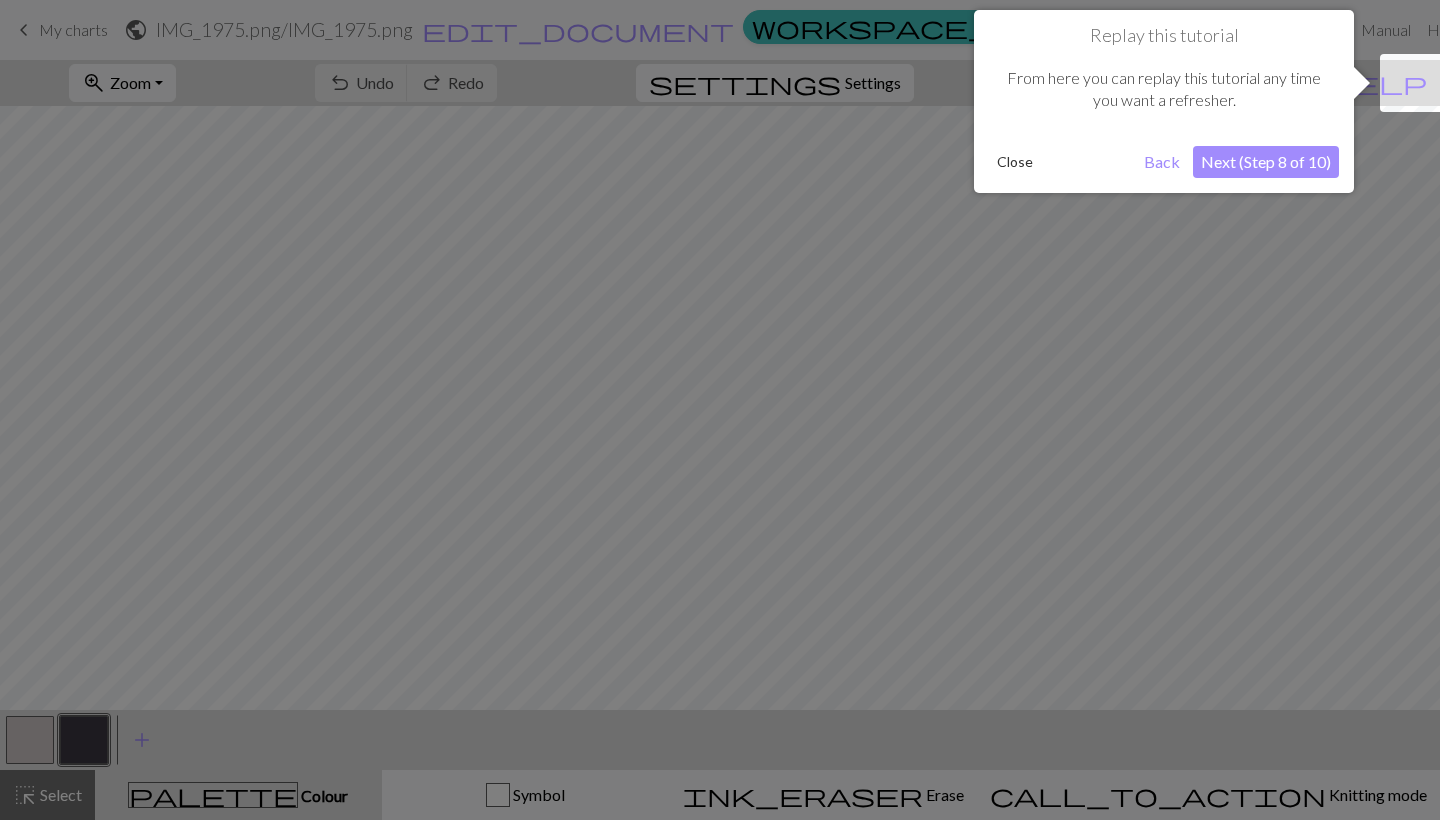 click on "Next (Step 8 of 10)" at bounding box center [1266, 162] 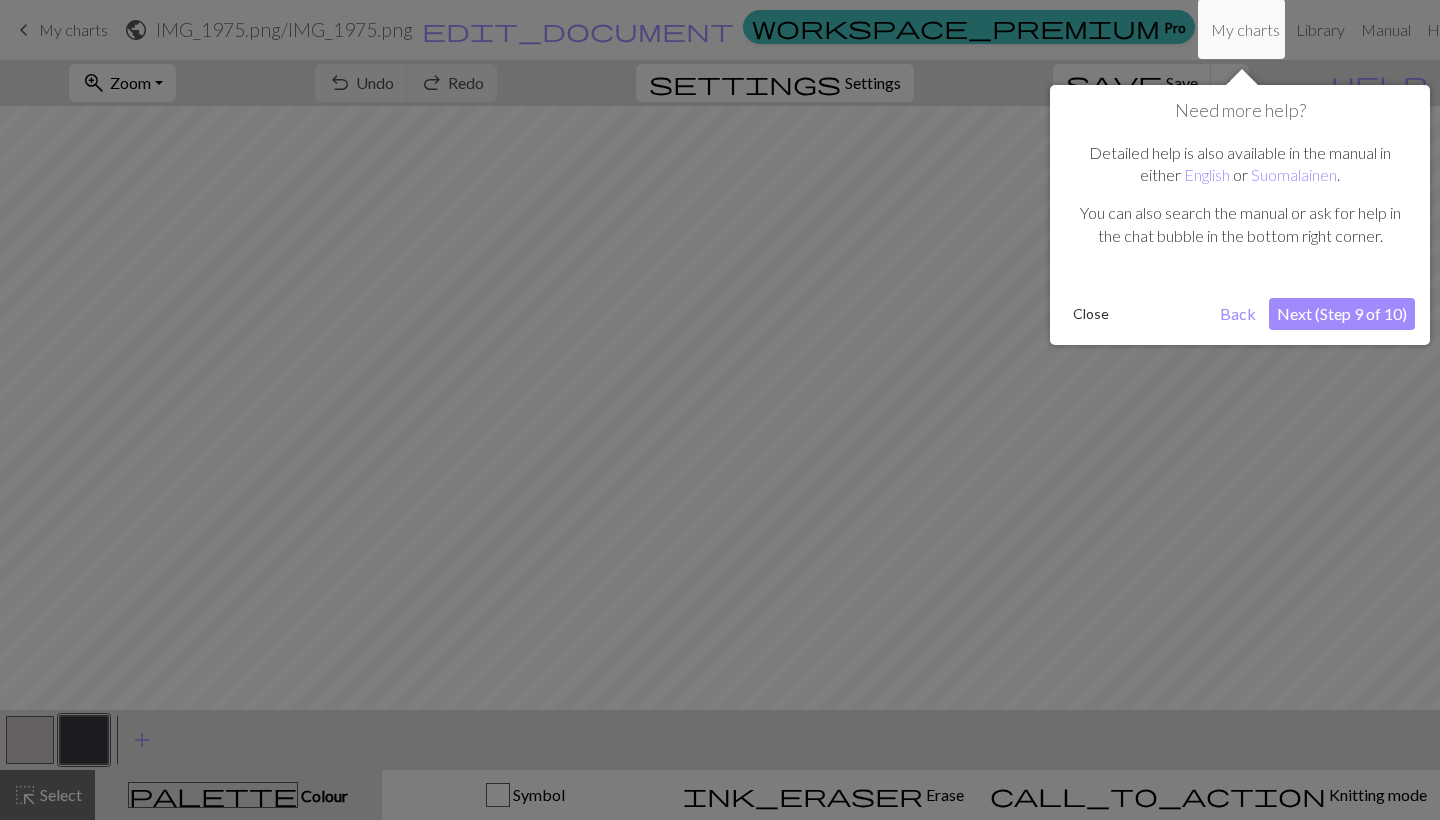 click on "Next (Step 9 of 10)" at bounding box center (1342, 314) 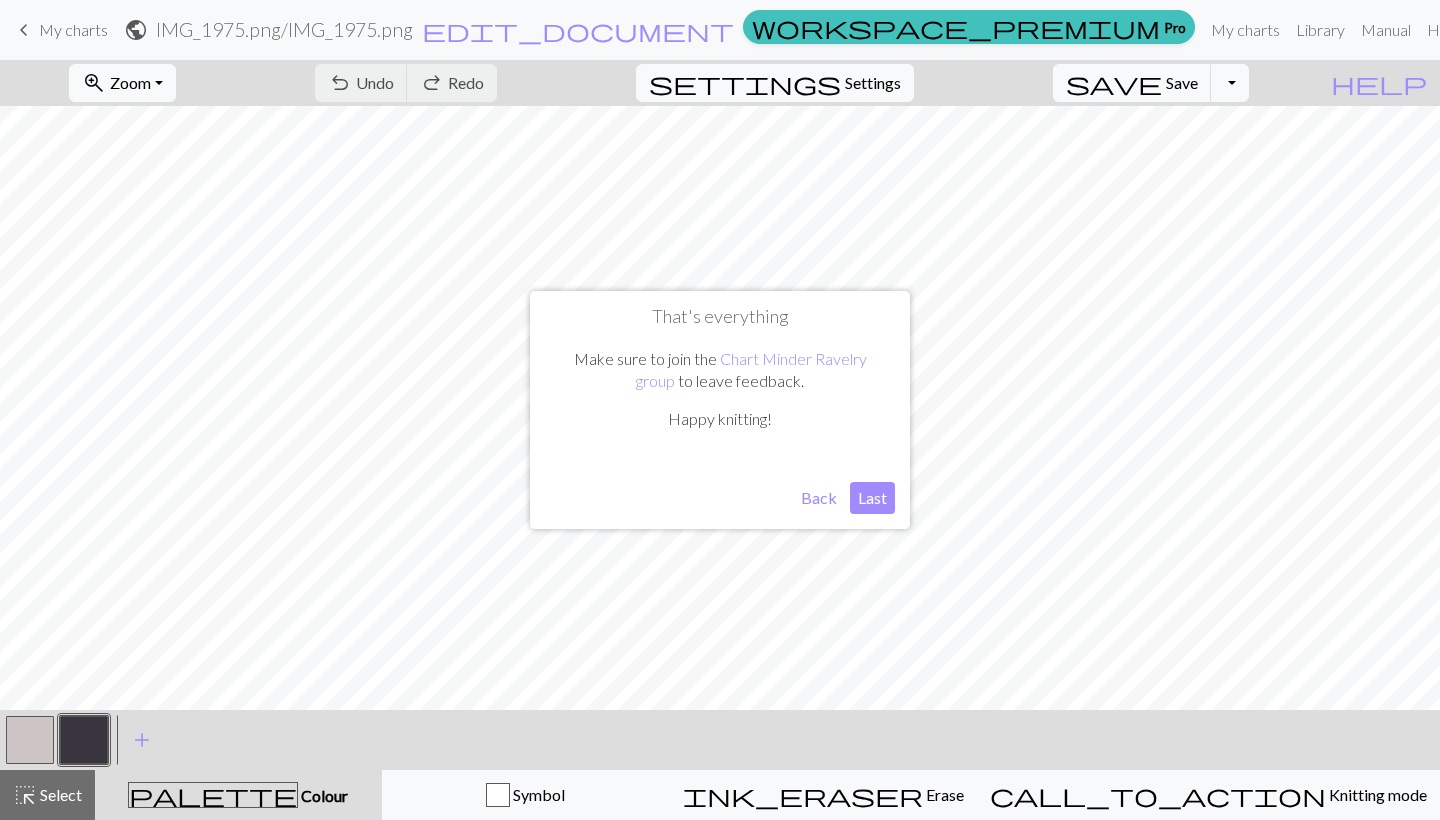 click on "Last" at bounding box center (872, 498) 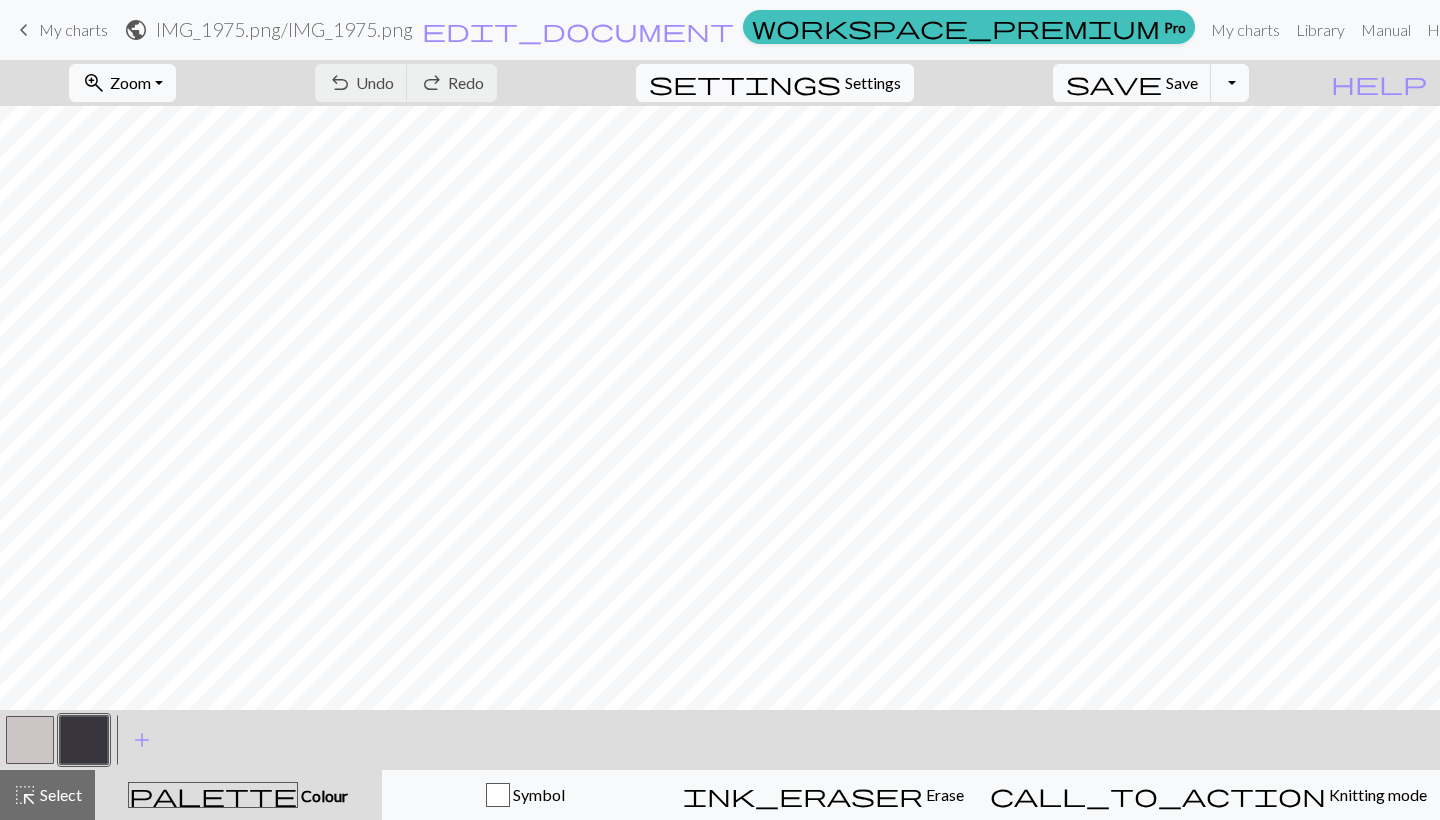 click on "Settings" at bounding box center (873, 83) 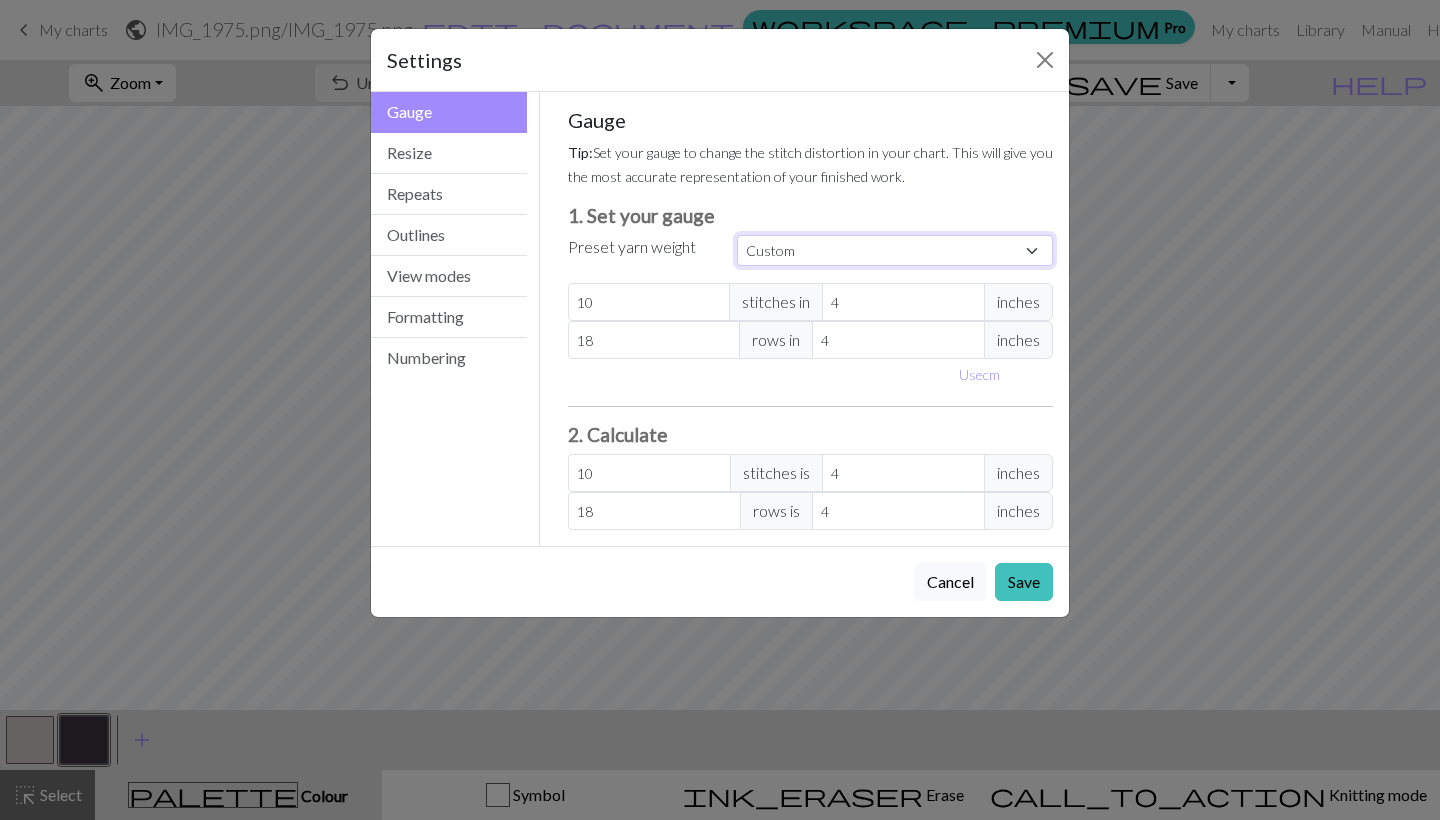 select on "dk" 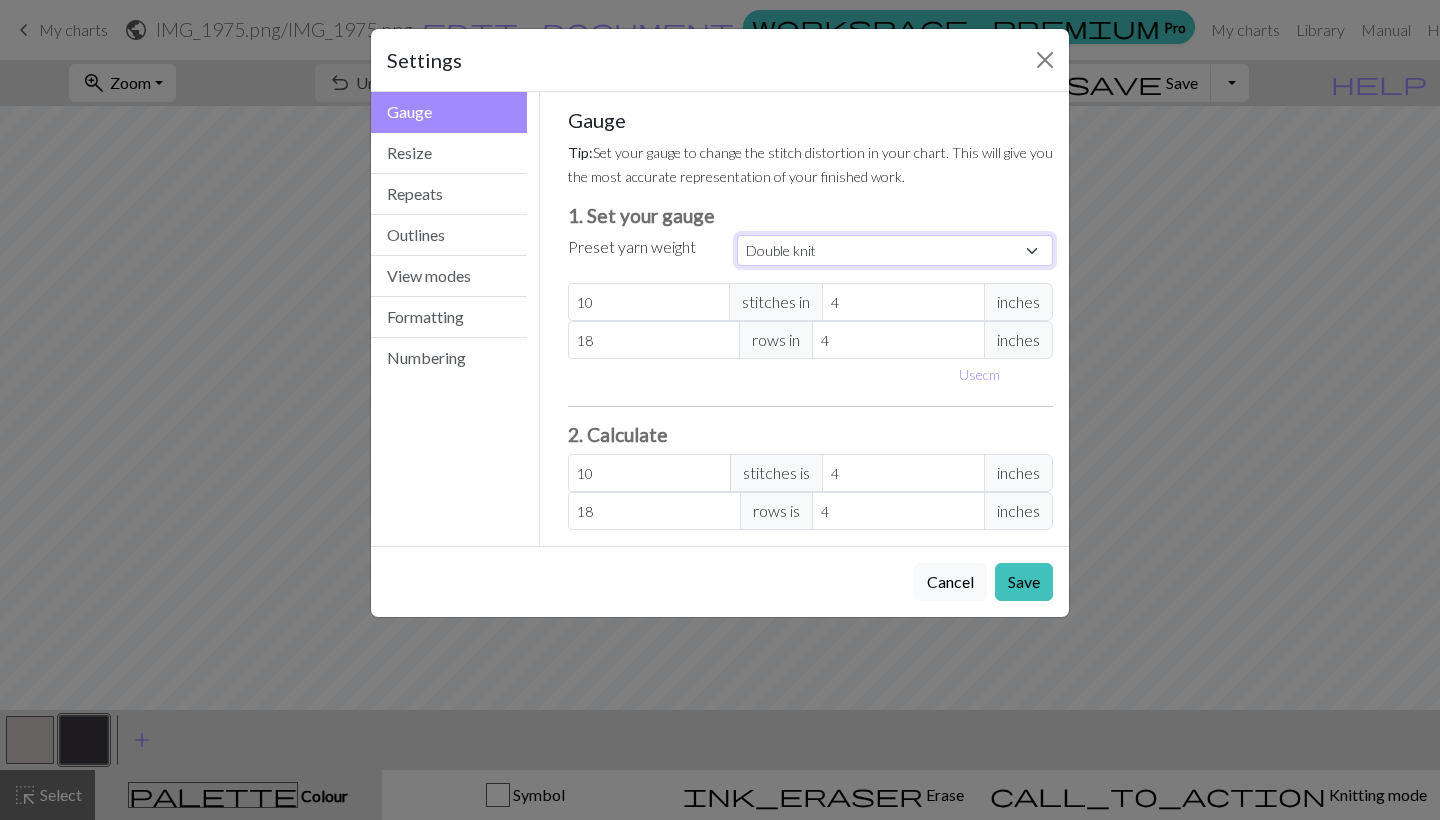 type on "22" 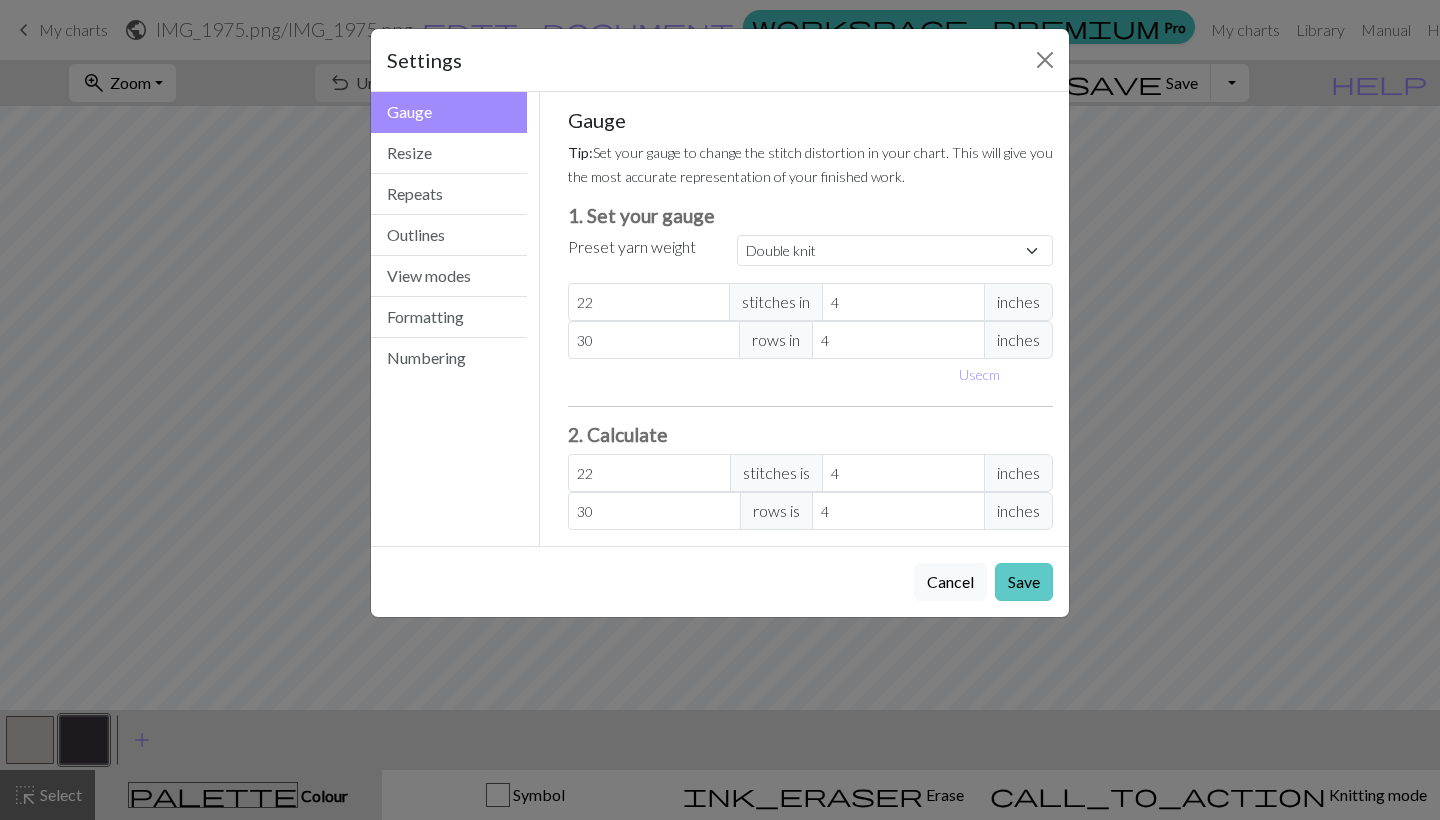 click on "Save" at bounding box center [1024, 582] 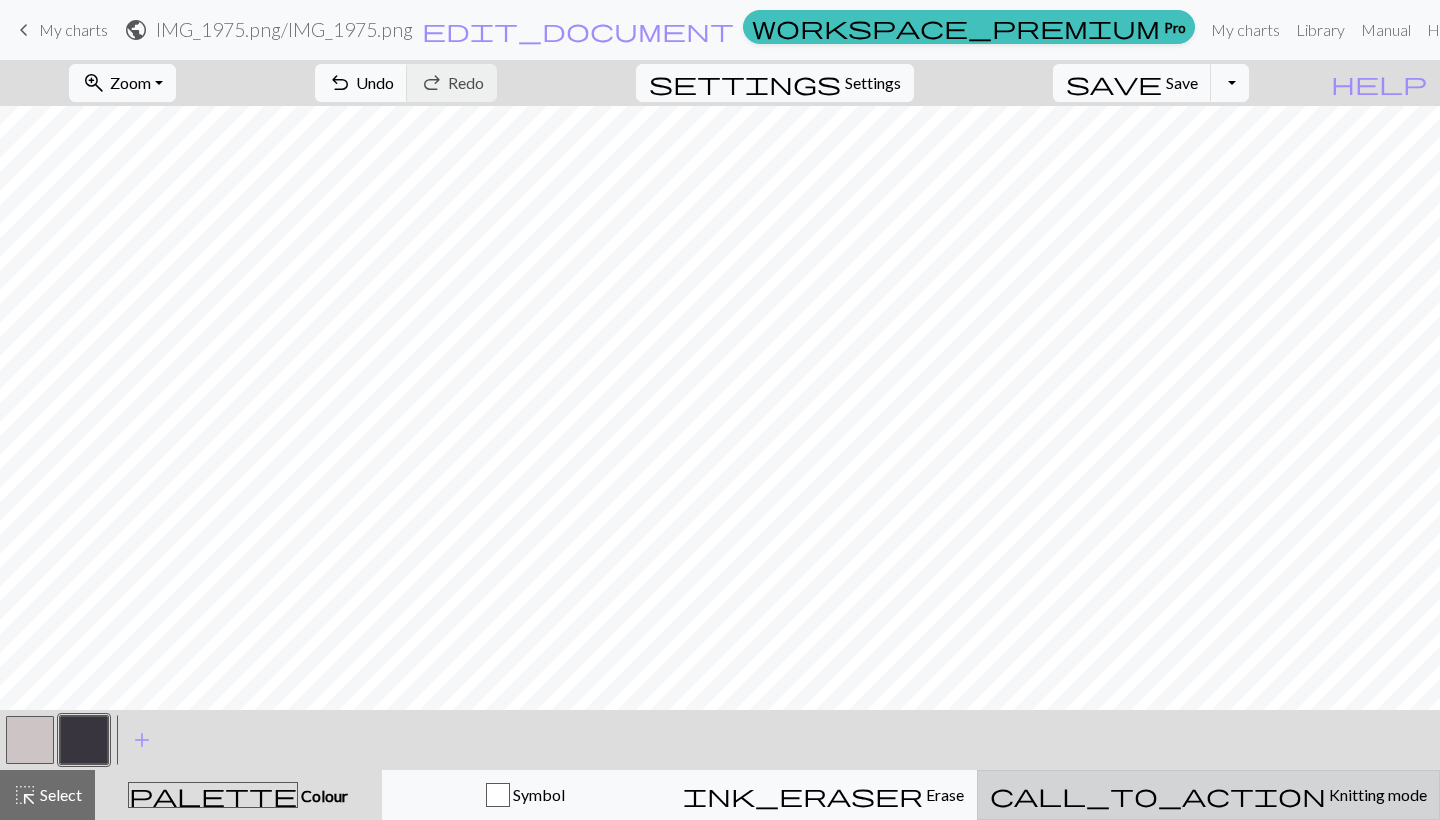 click on "Knitting mode" at bounding box center [1376, 794] 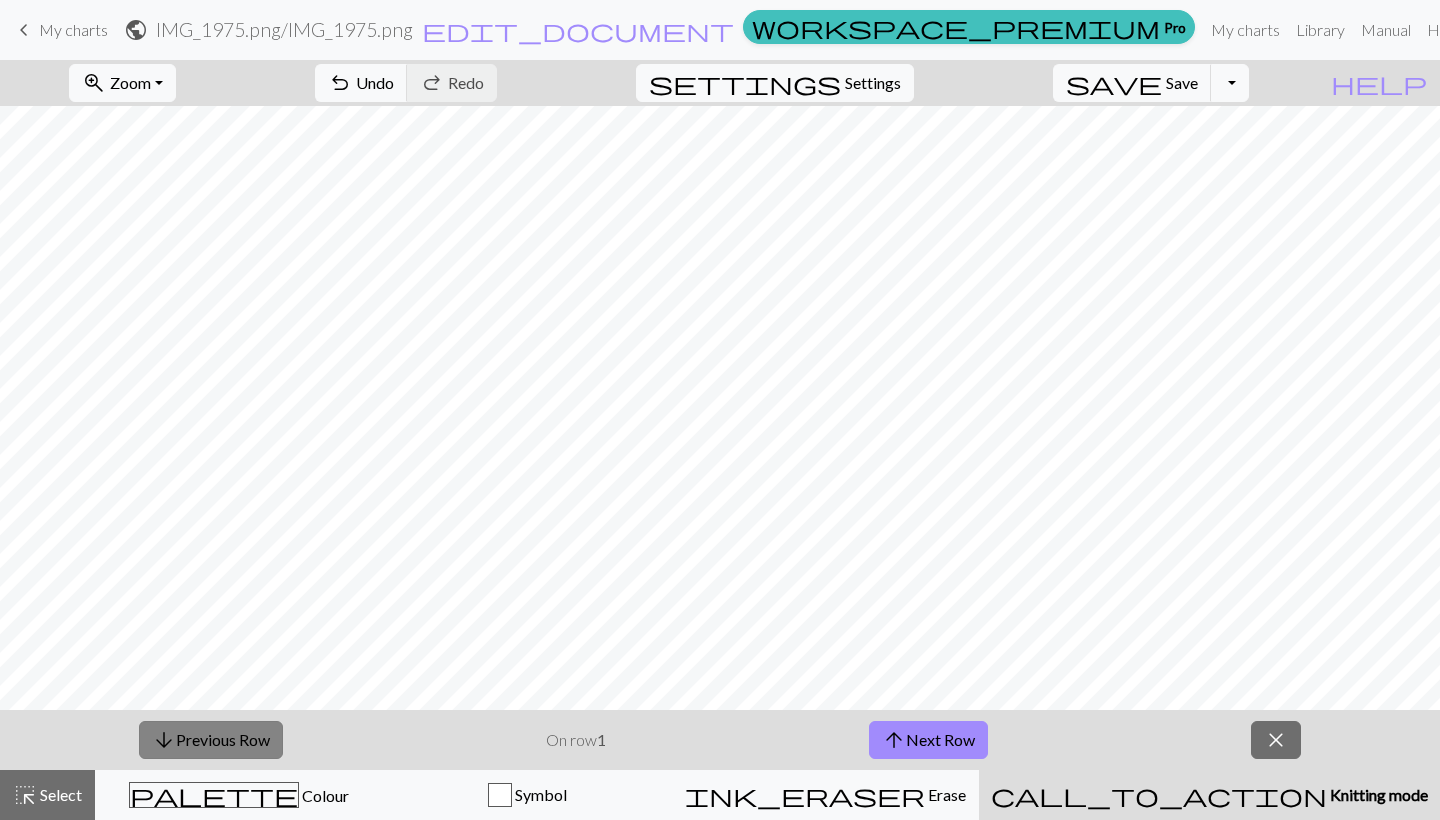 click on "arrow_downward Previous Row" at bounding box center [211, 740] 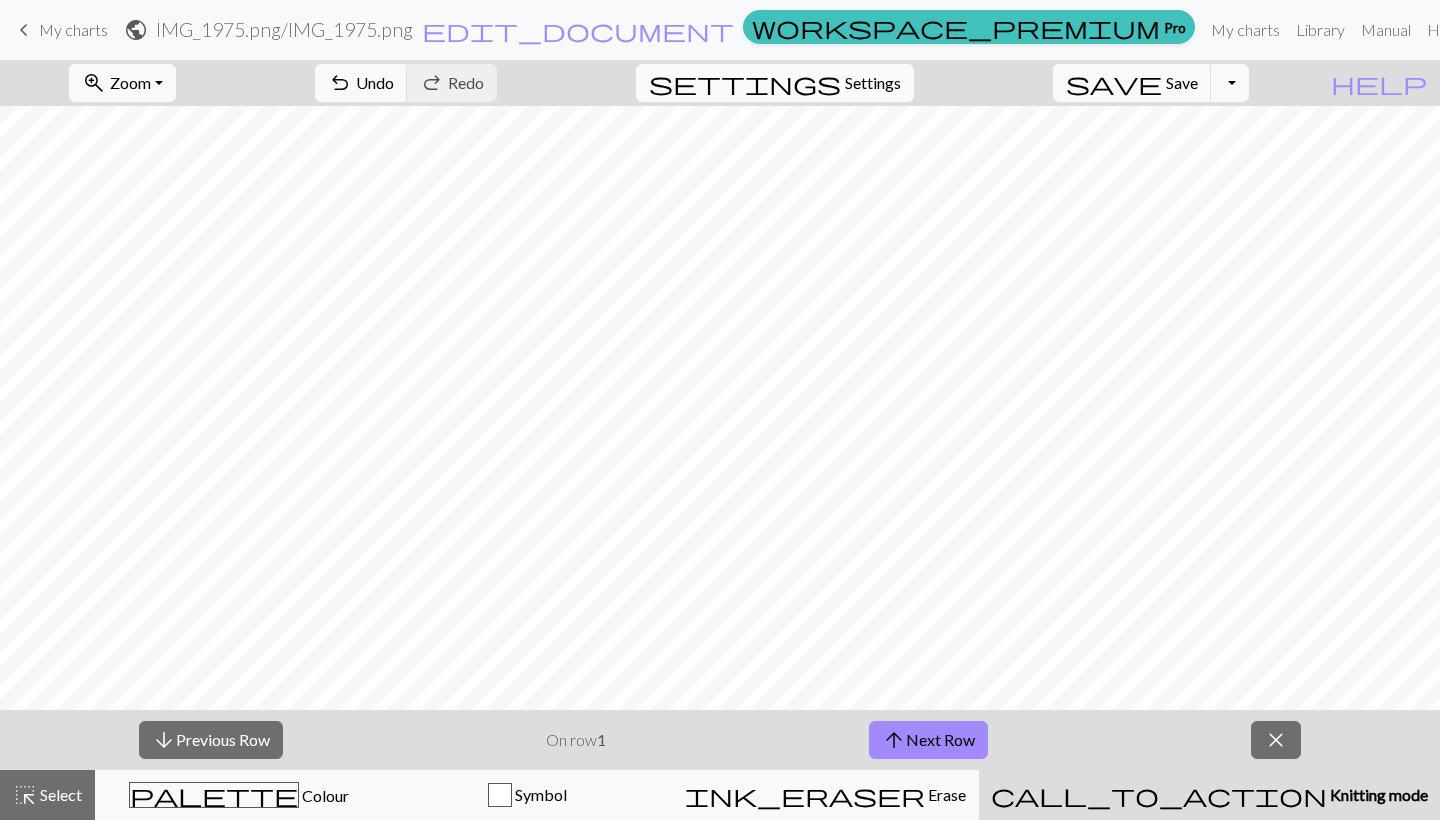 click on "Settings" at bounding box center (873, 83) 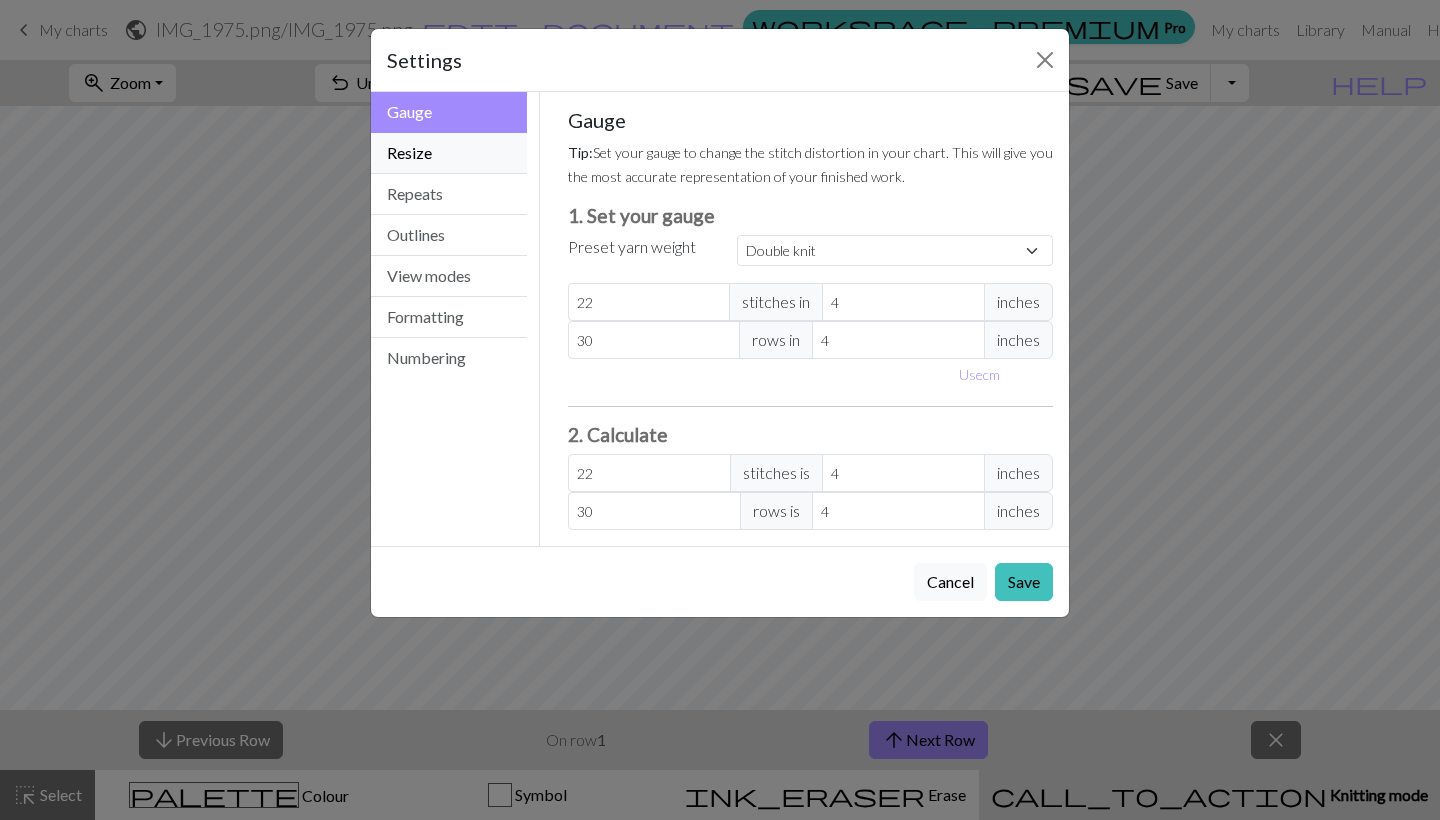 click on "Resize" at bounding box center (449, 153) 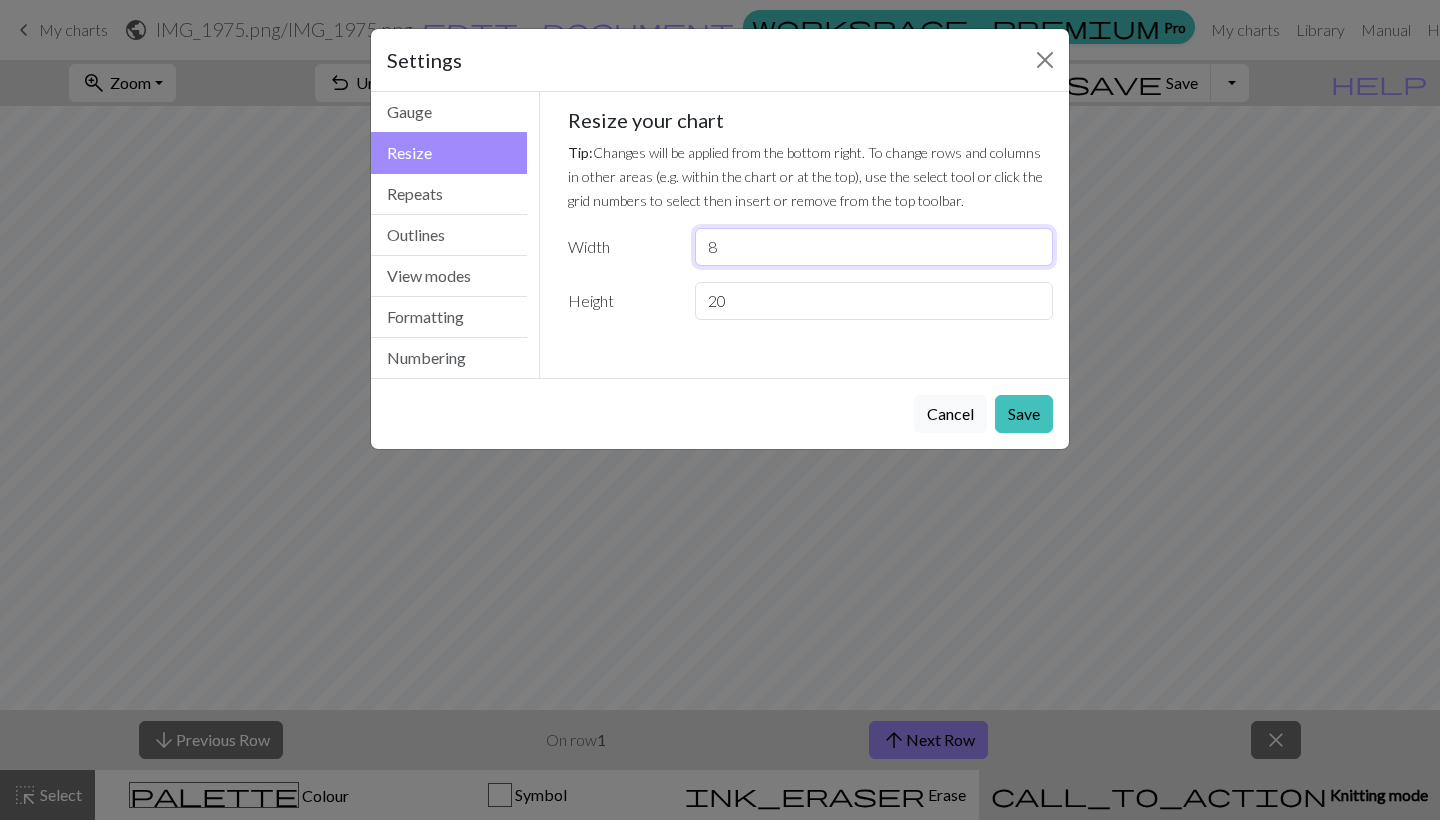 click on "8" at bounding box center [874, 247] 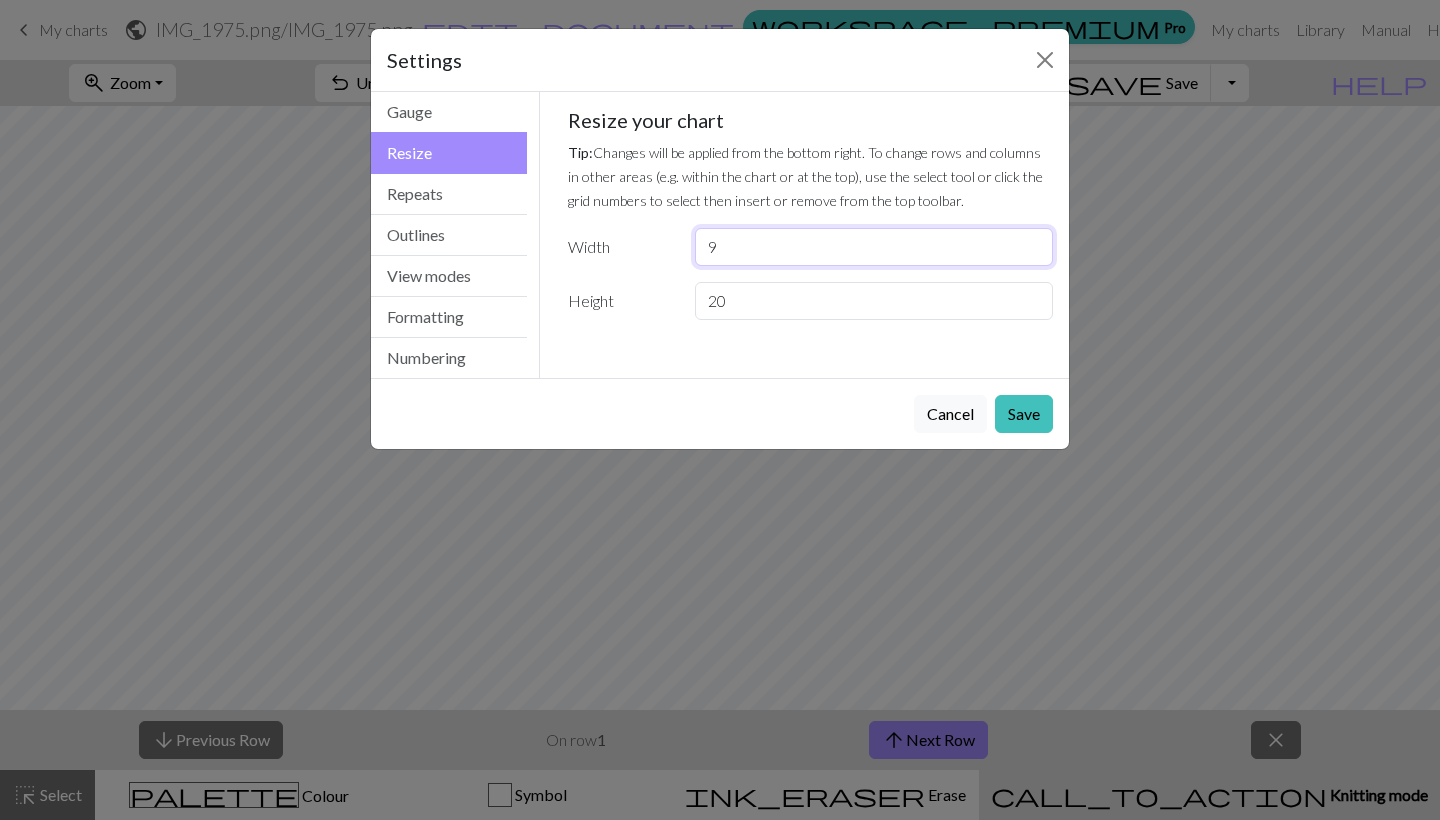 click on "9" at bounding box center (874, 247) 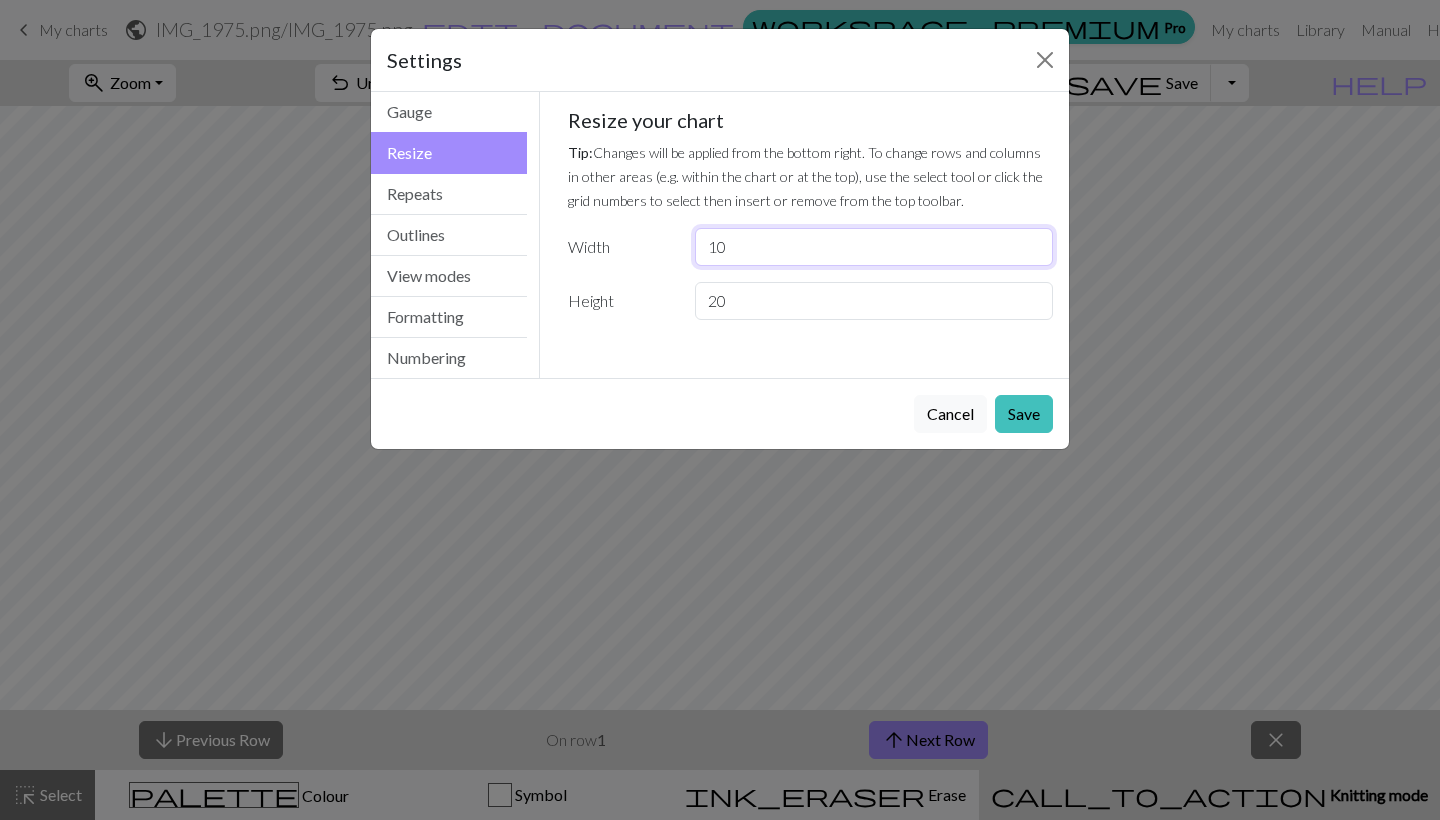 click on "10" at bounding box center [874, 247] 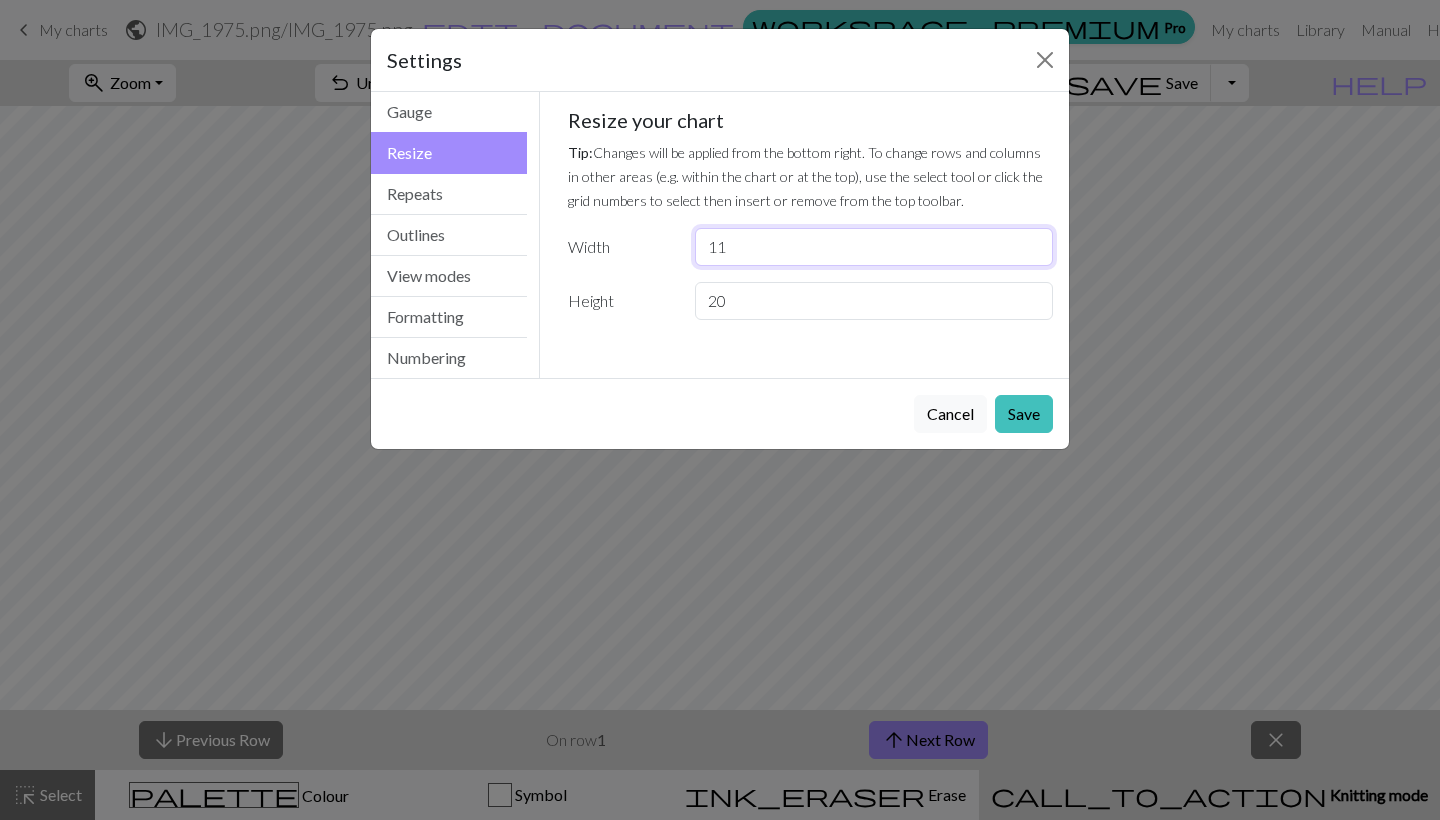 click on "11" at bounding box center [874, 247] 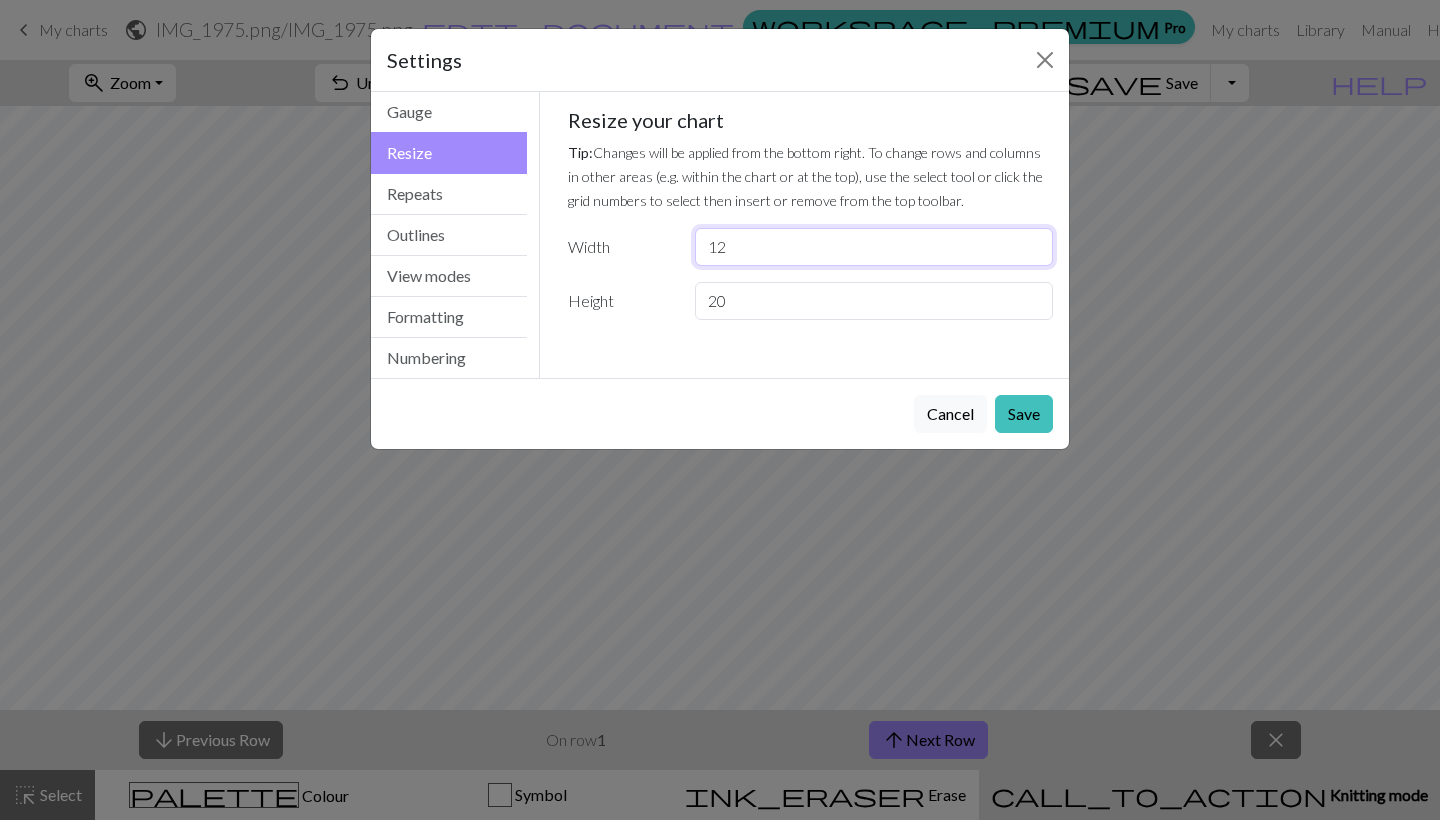 click on "12" at bounding box center [874, 247] 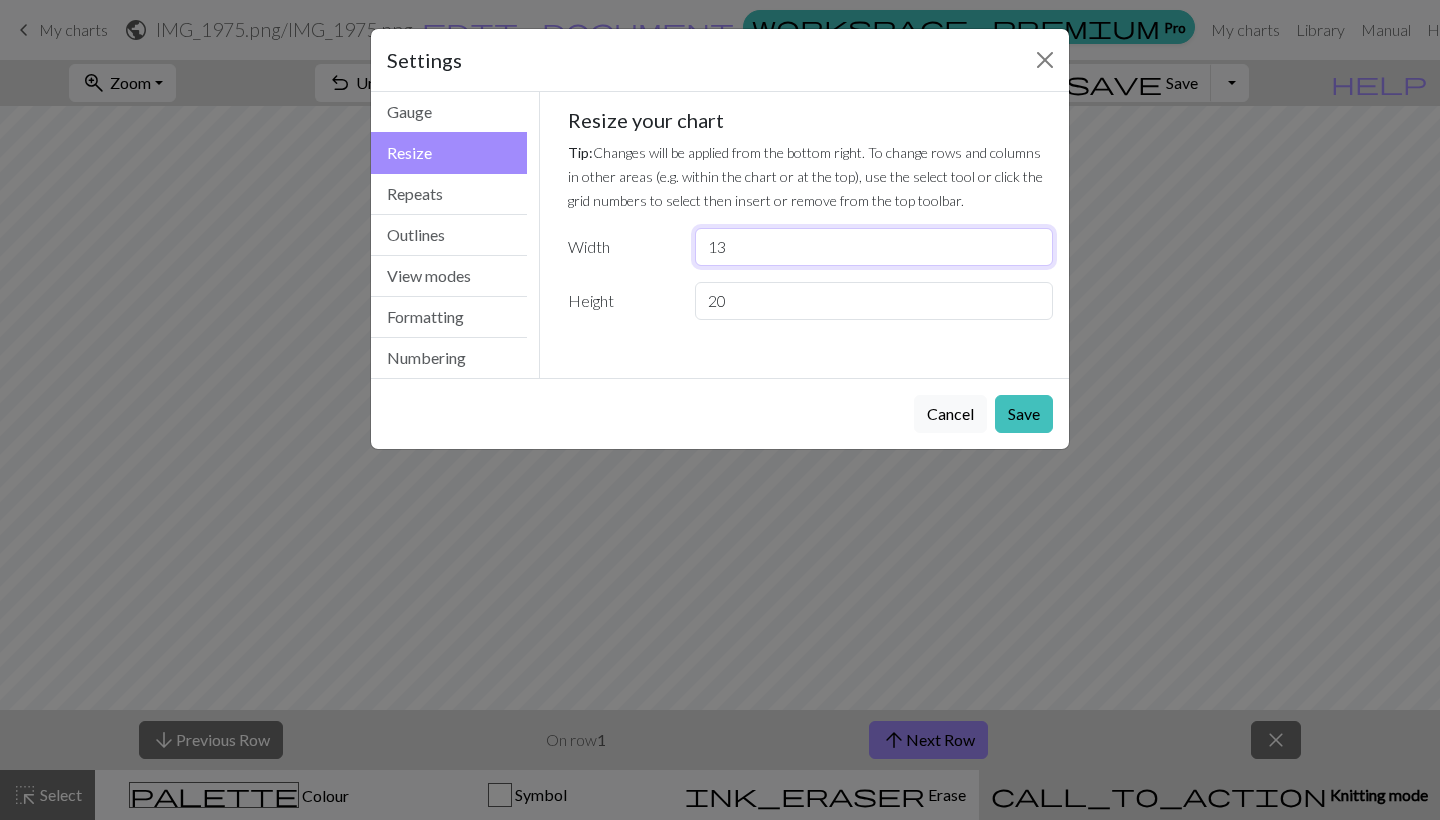 click on "13" at bounding box center [874, 247] 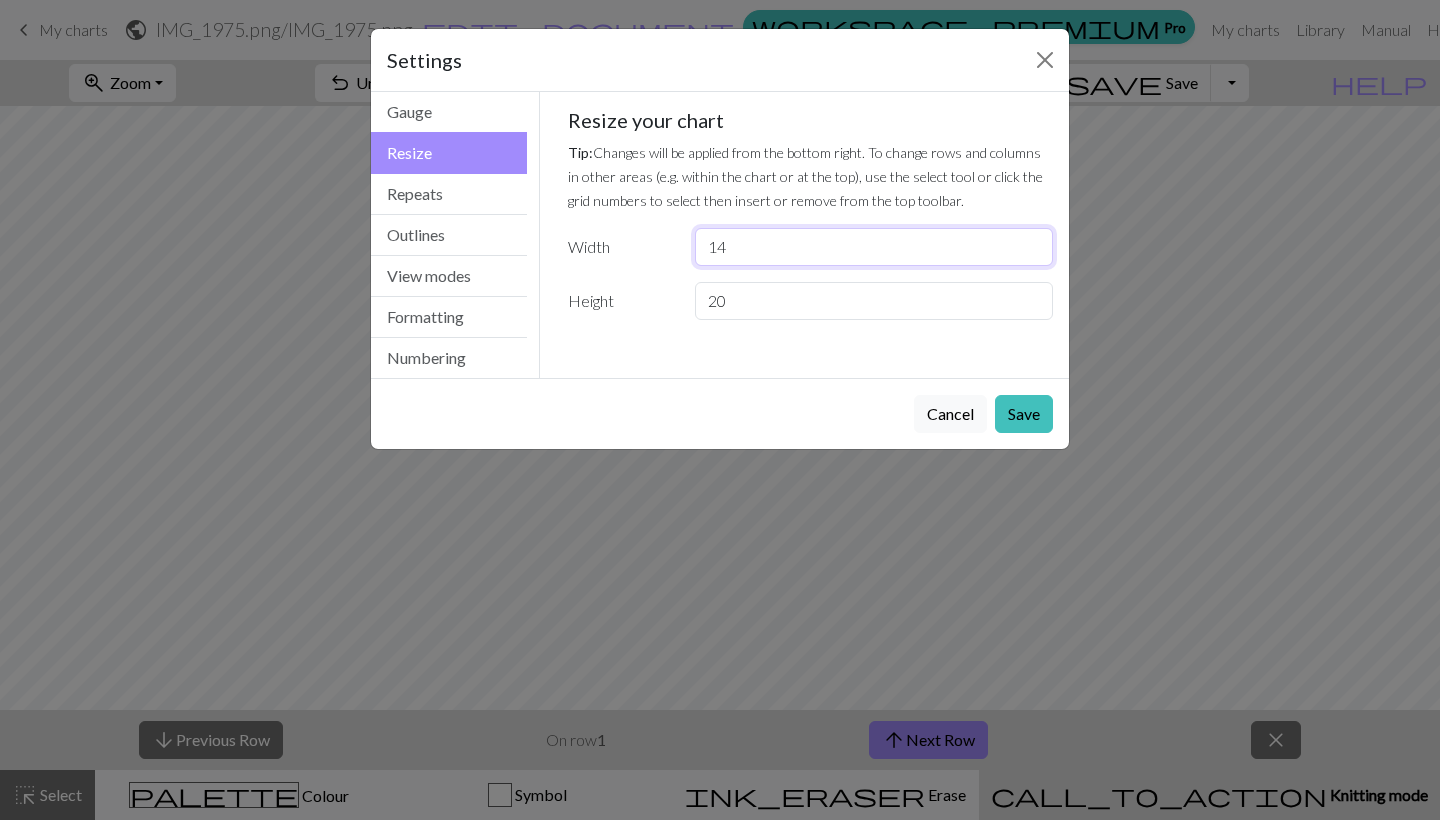 click on "14" at bounding box center [874, 247] 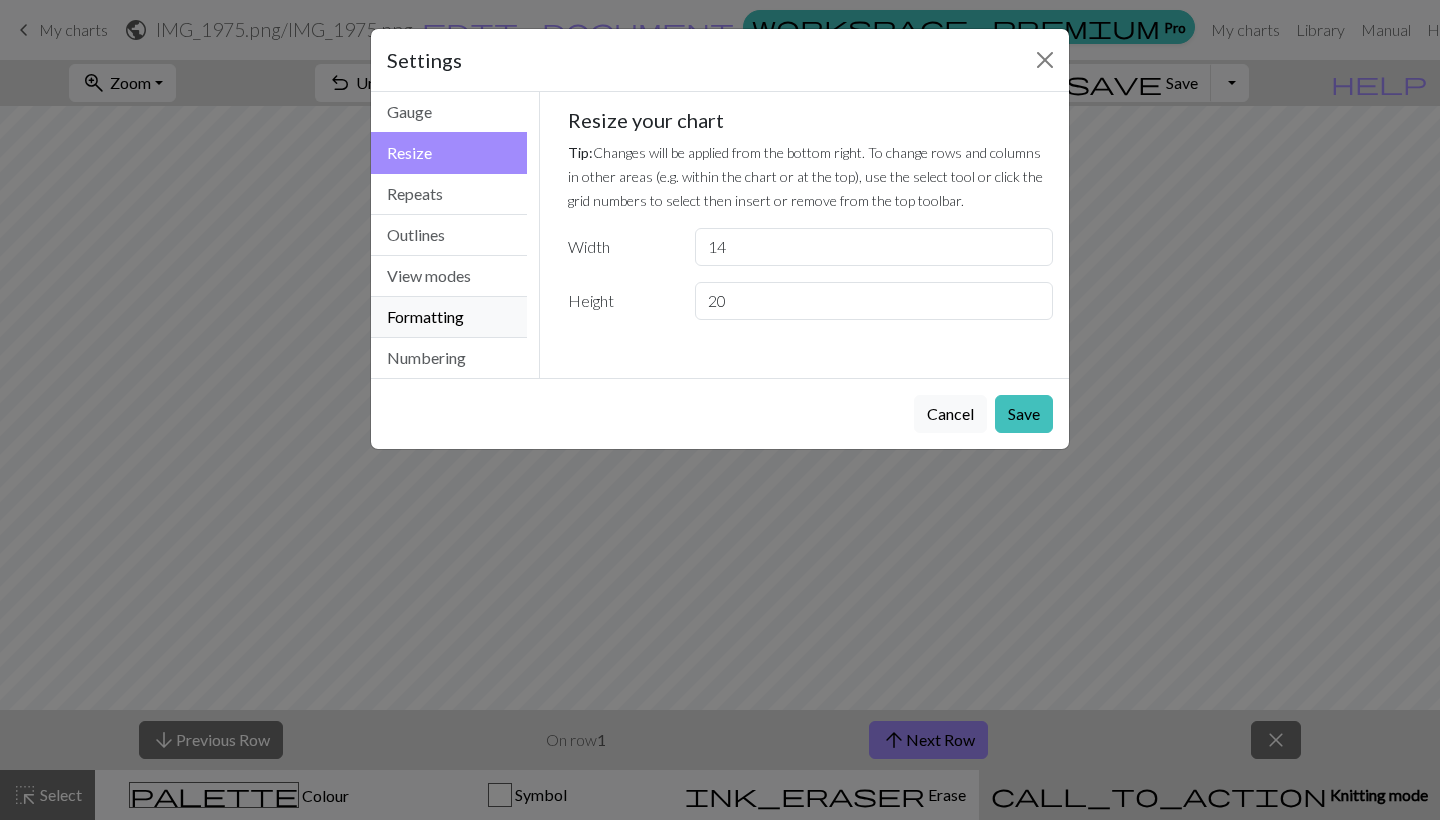 click on "Formatting" at bounding box center [449, 317] 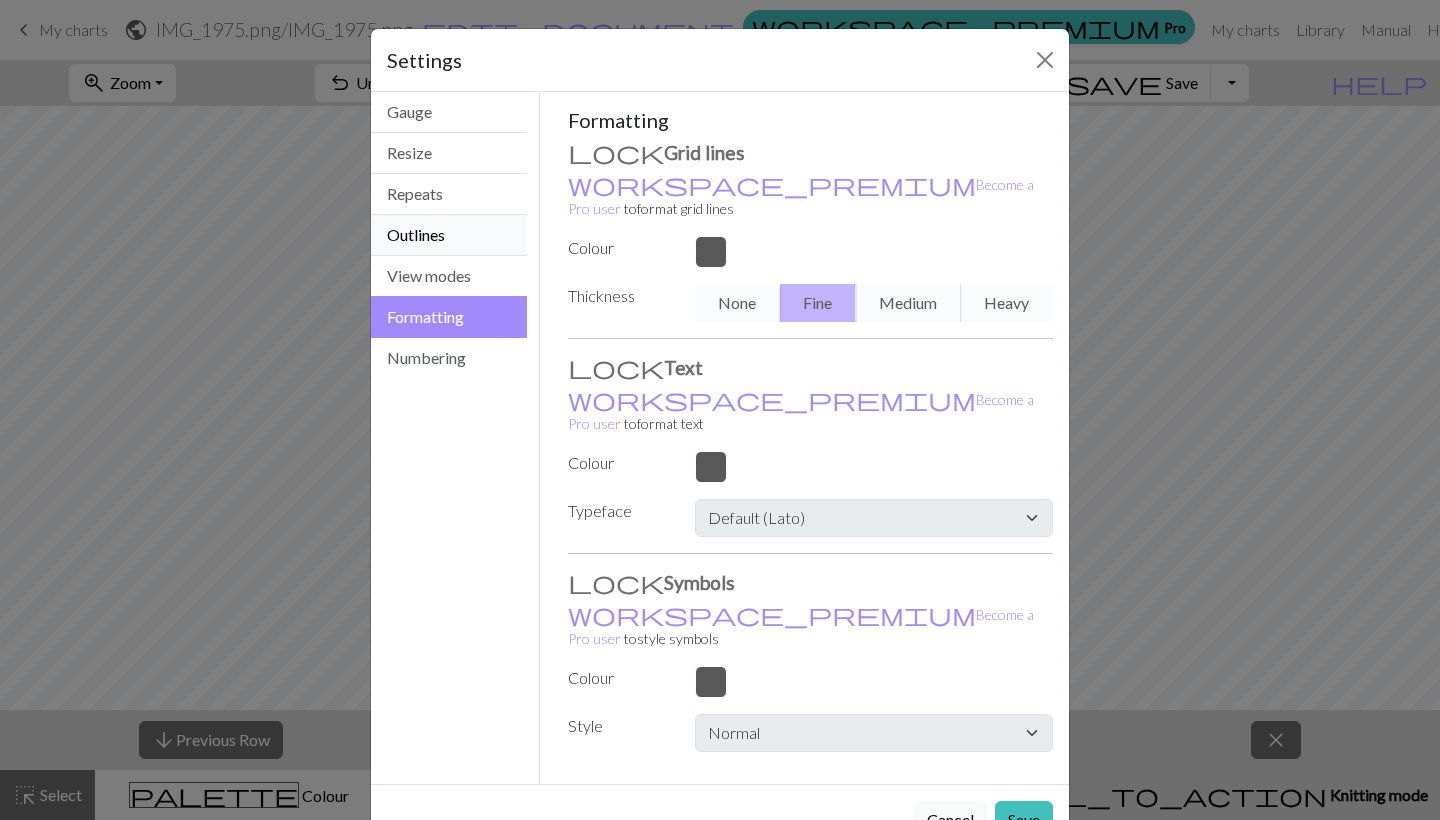 click on "Outlines" at bounding box center (449, 235) 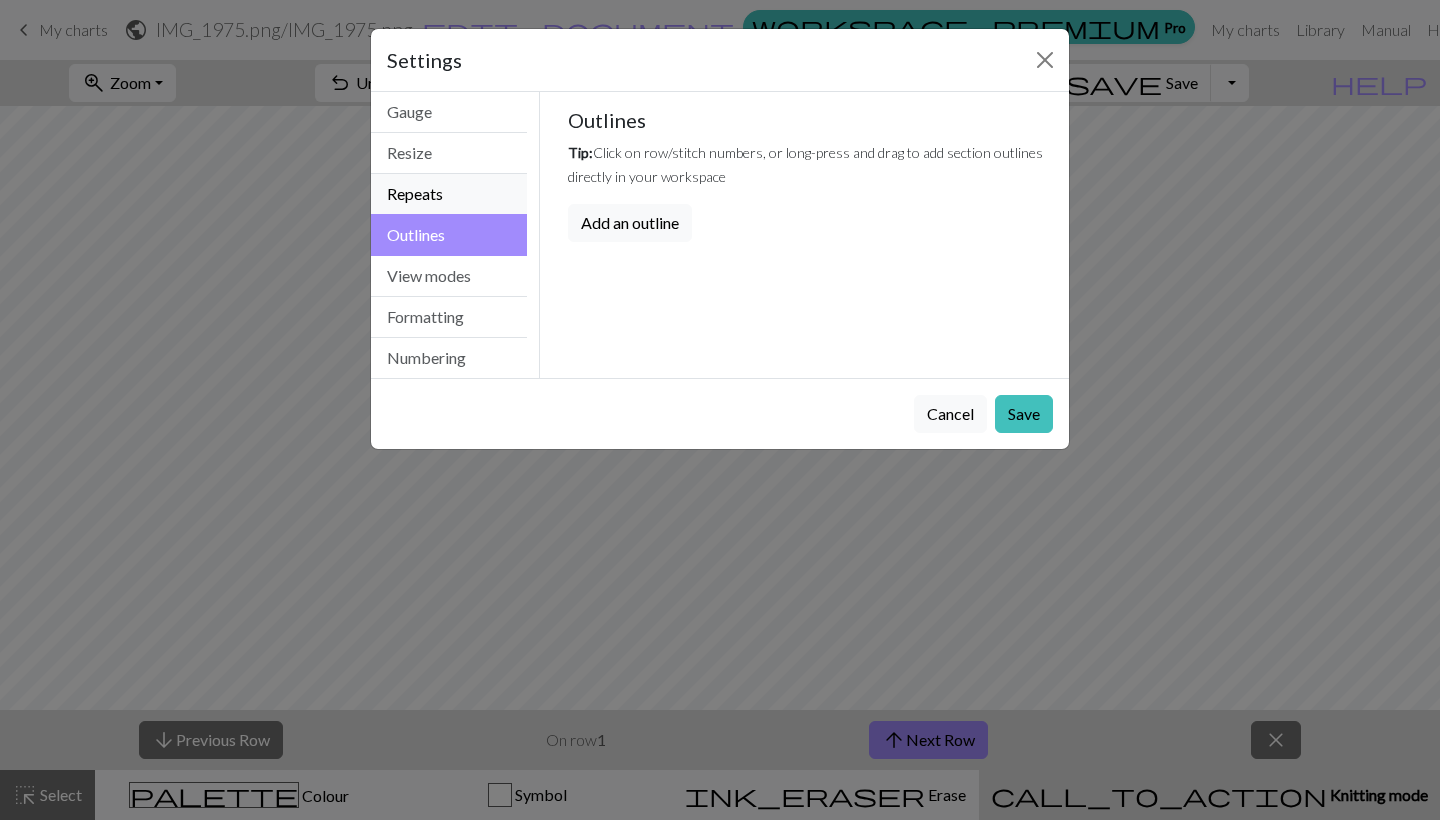 click on "Repeats" at bounding box center [449, 194] 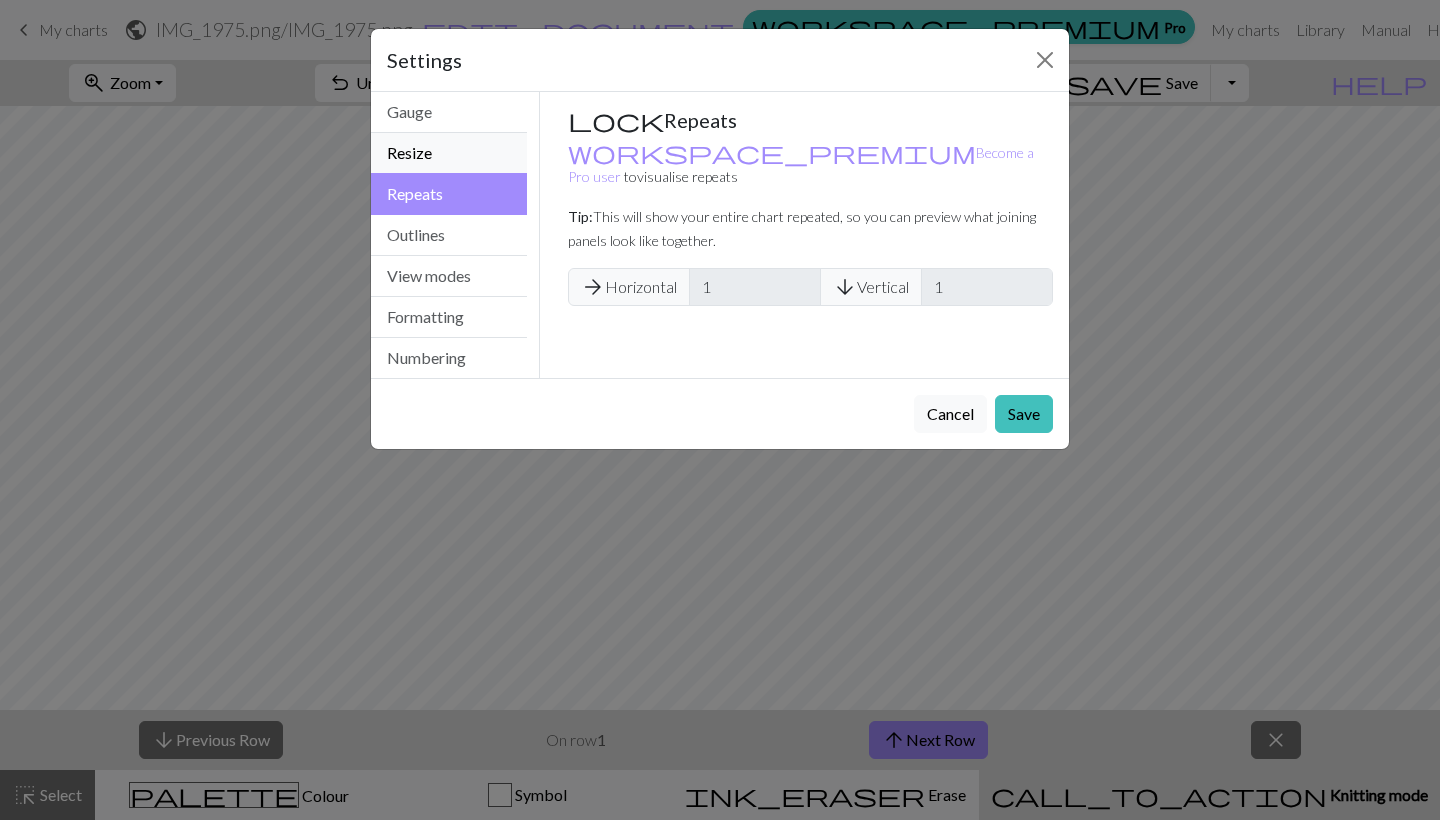 click on "Resize" at bounding box center [449, 153] 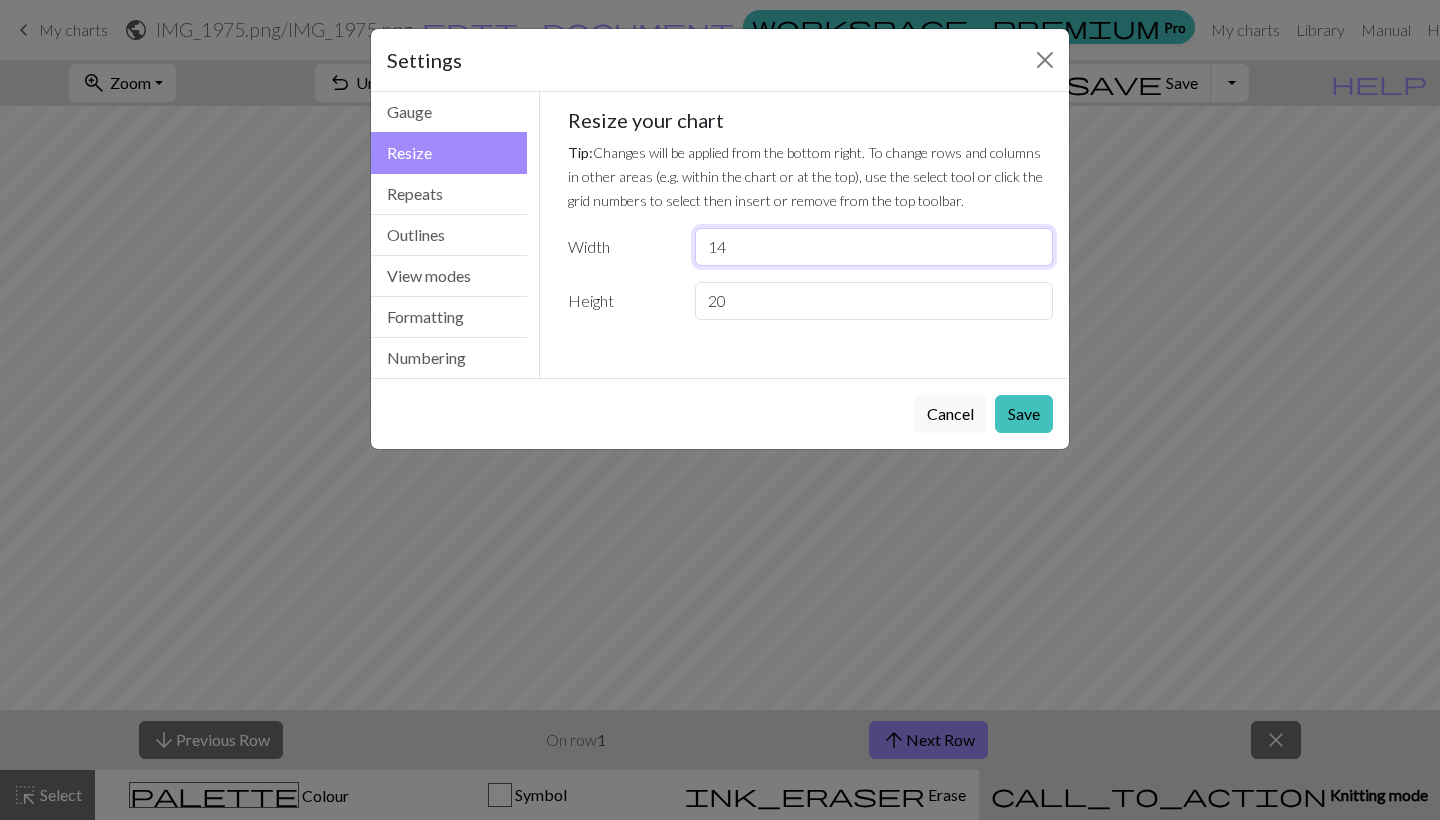 drag, startPoint x: 742, startPoint y: 248, endPoint x: 703, endPoint y: 247, distance: 39.012817 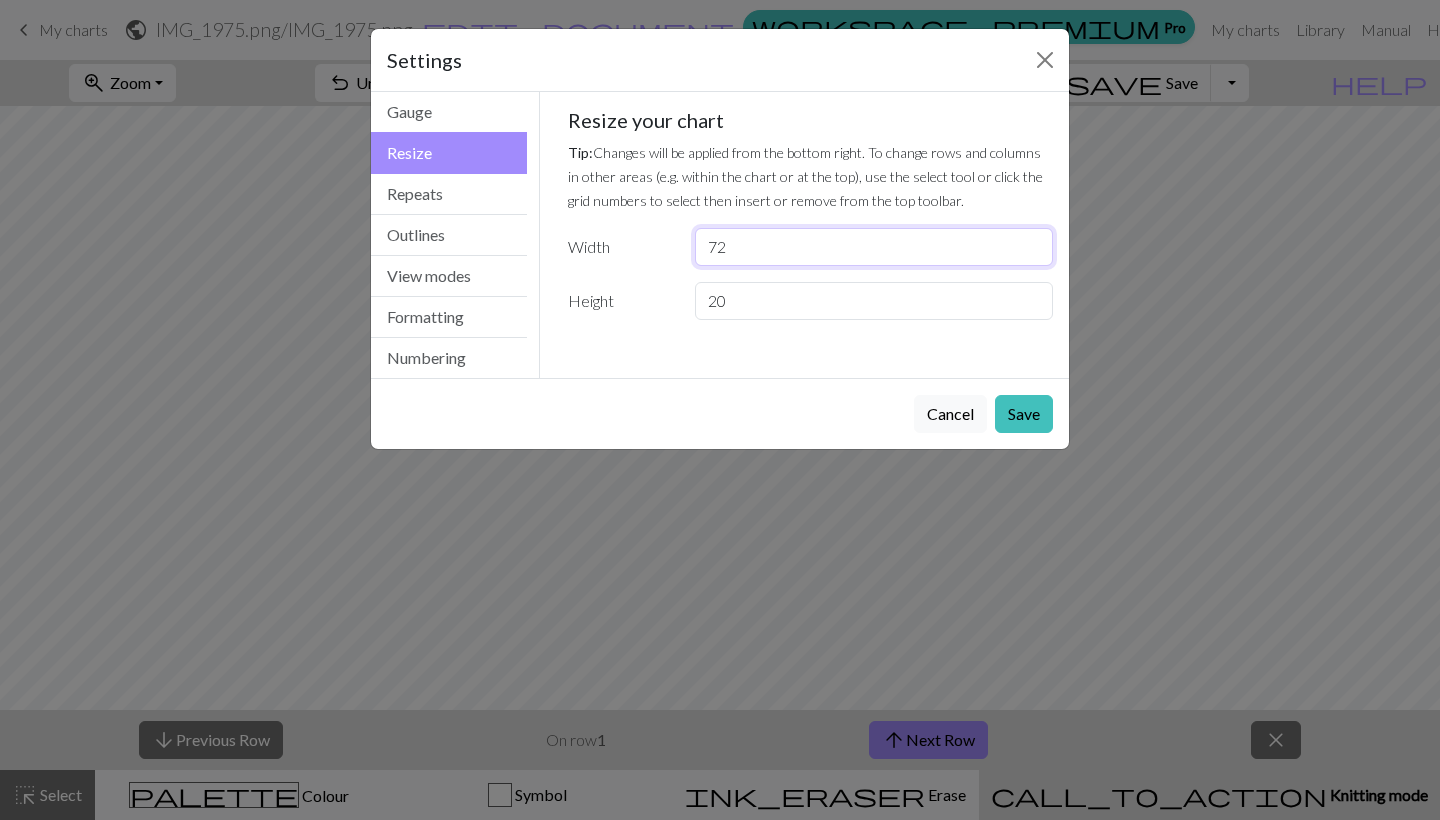 type on "72" 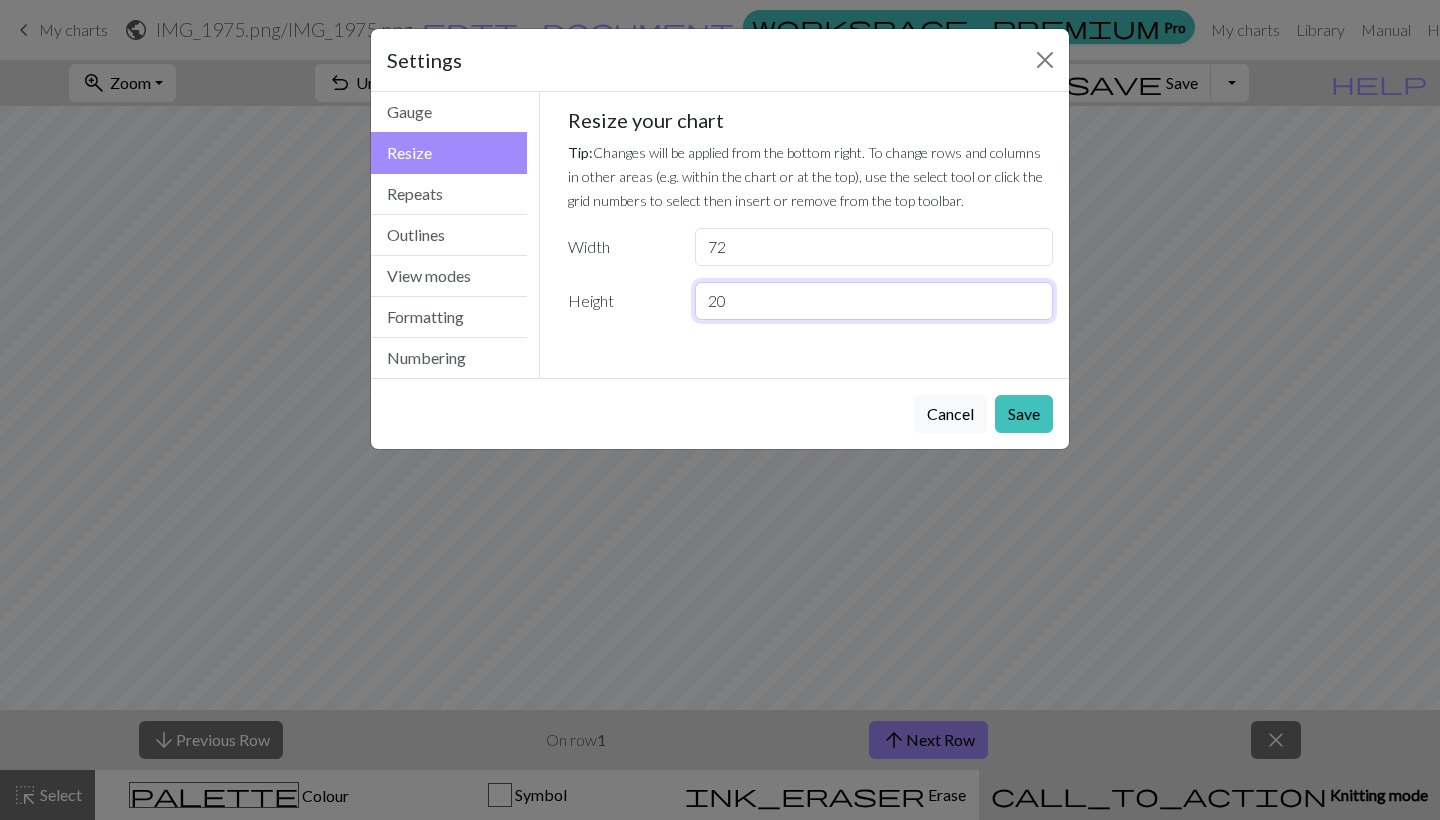 drag, startPoint x: 737, startPoint y: 303, endPoint x: 693, endPoint y: 303, distance: 44 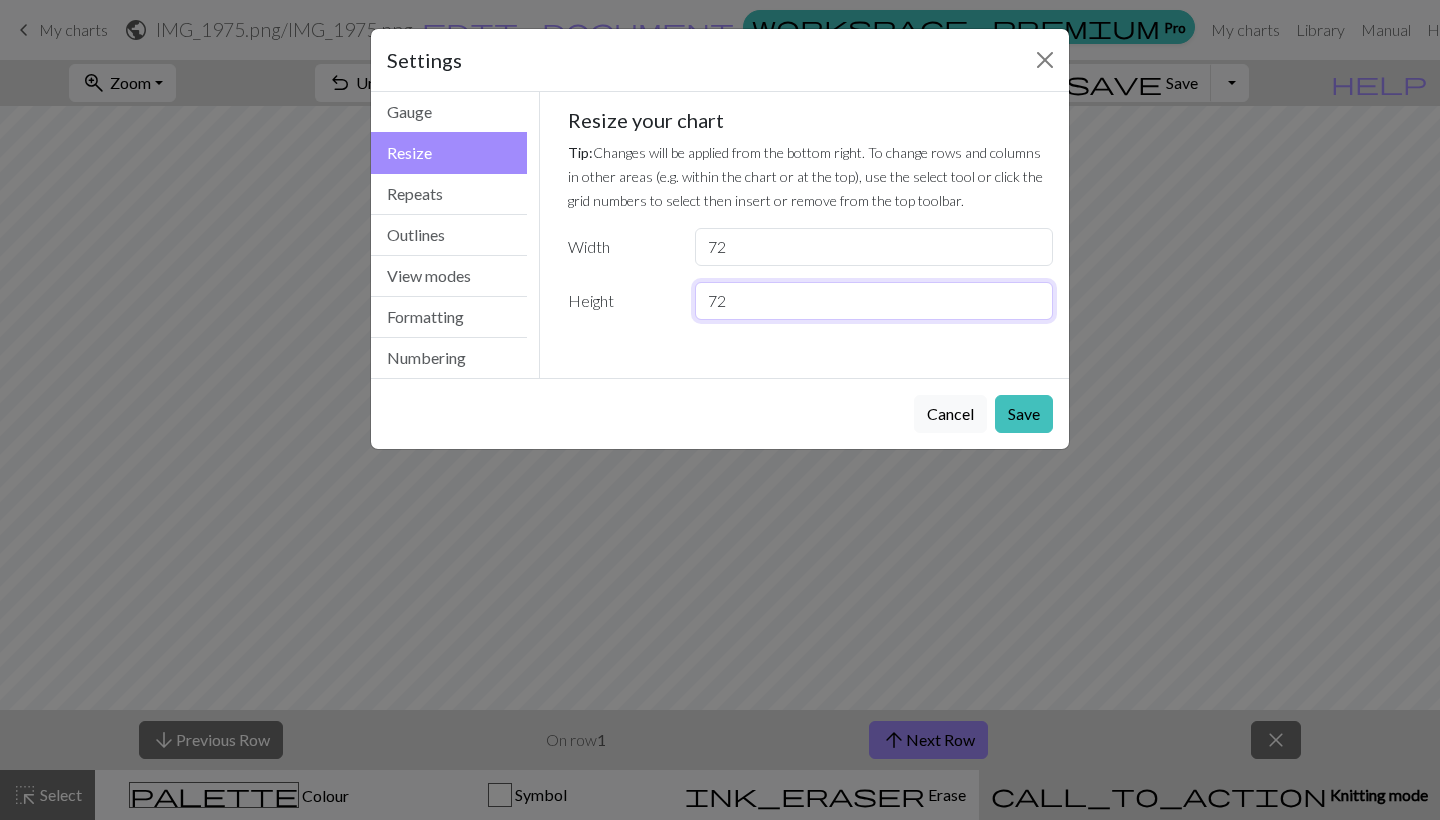 type on "72" 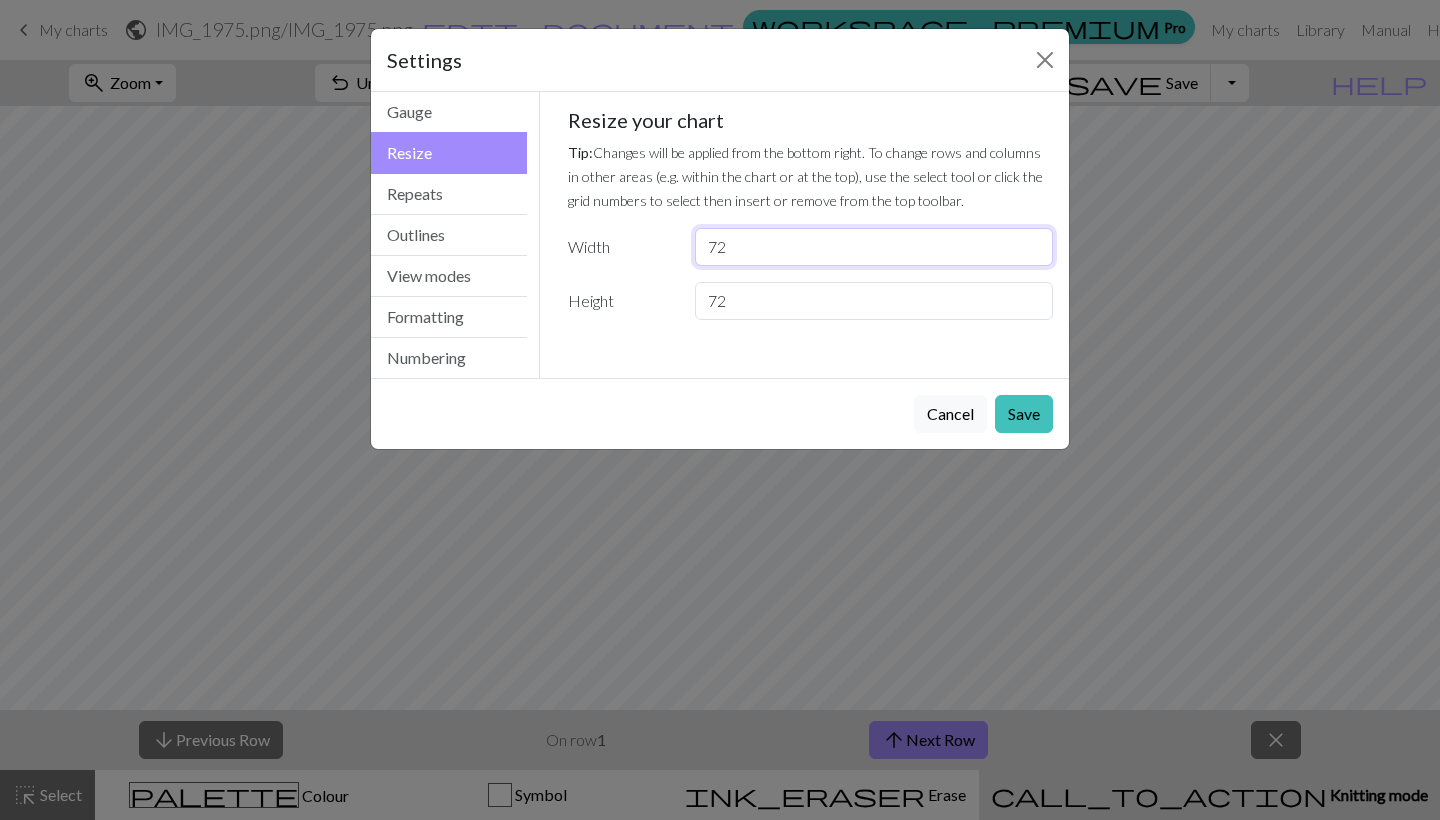 drag, startPoint x: 734, startPoint y: 249, endPoint x: 703, endPoint y: 247, distance: 31.06445 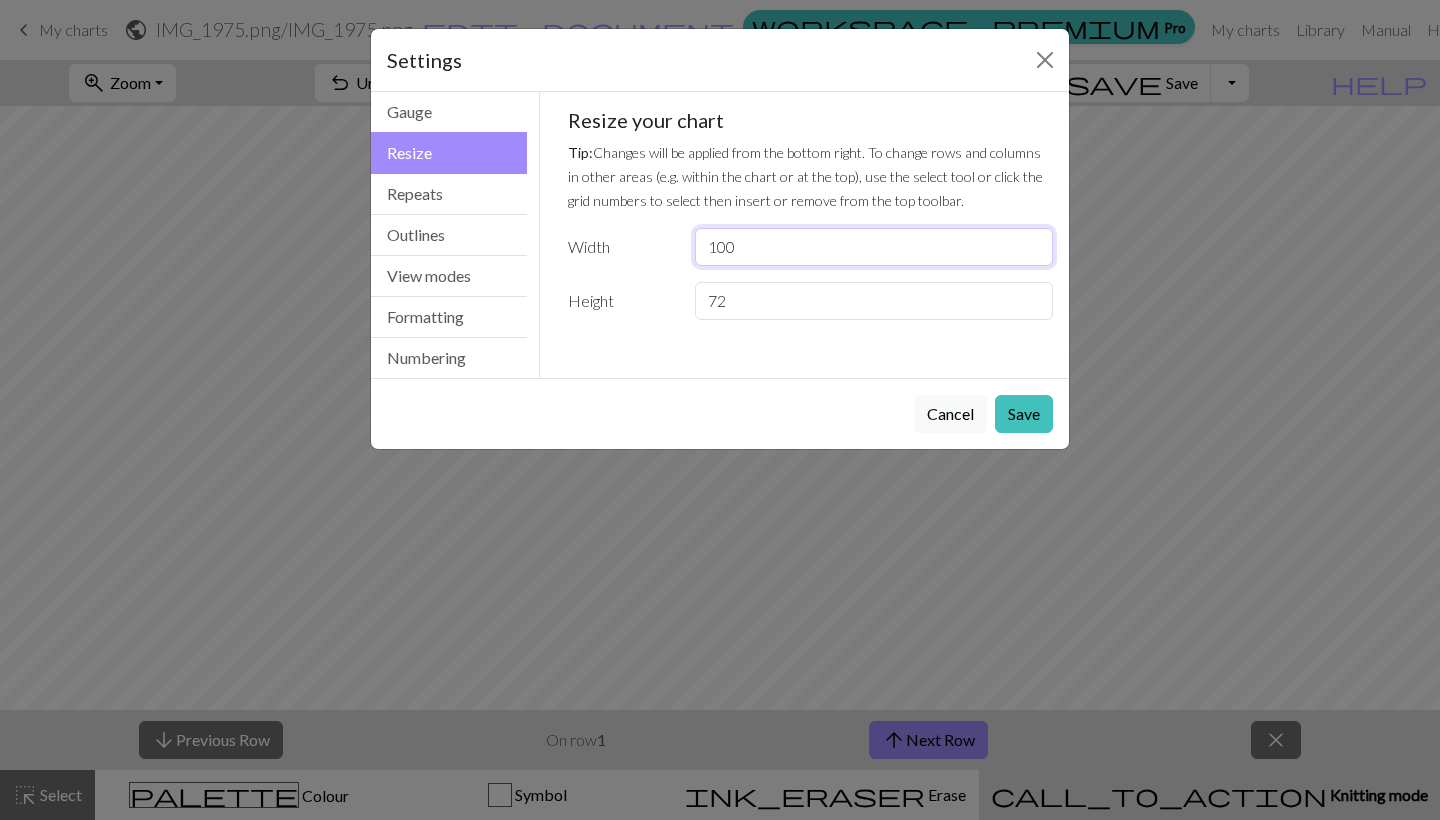 type on "100" 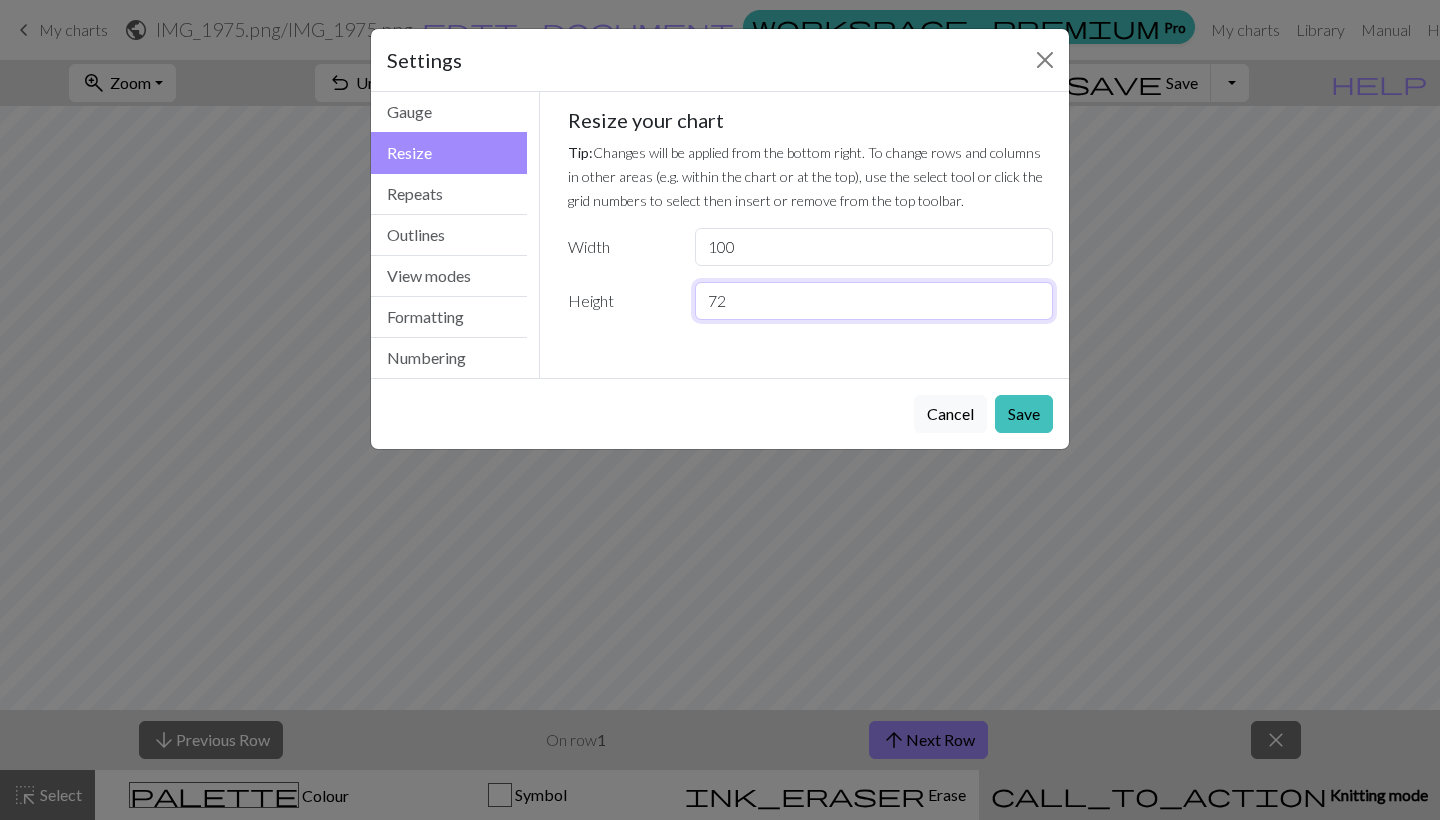 drag, startPoint x: 732, startPoint y: 301, endPoint x: 707, endPoint y: 302, distance: 25.019993 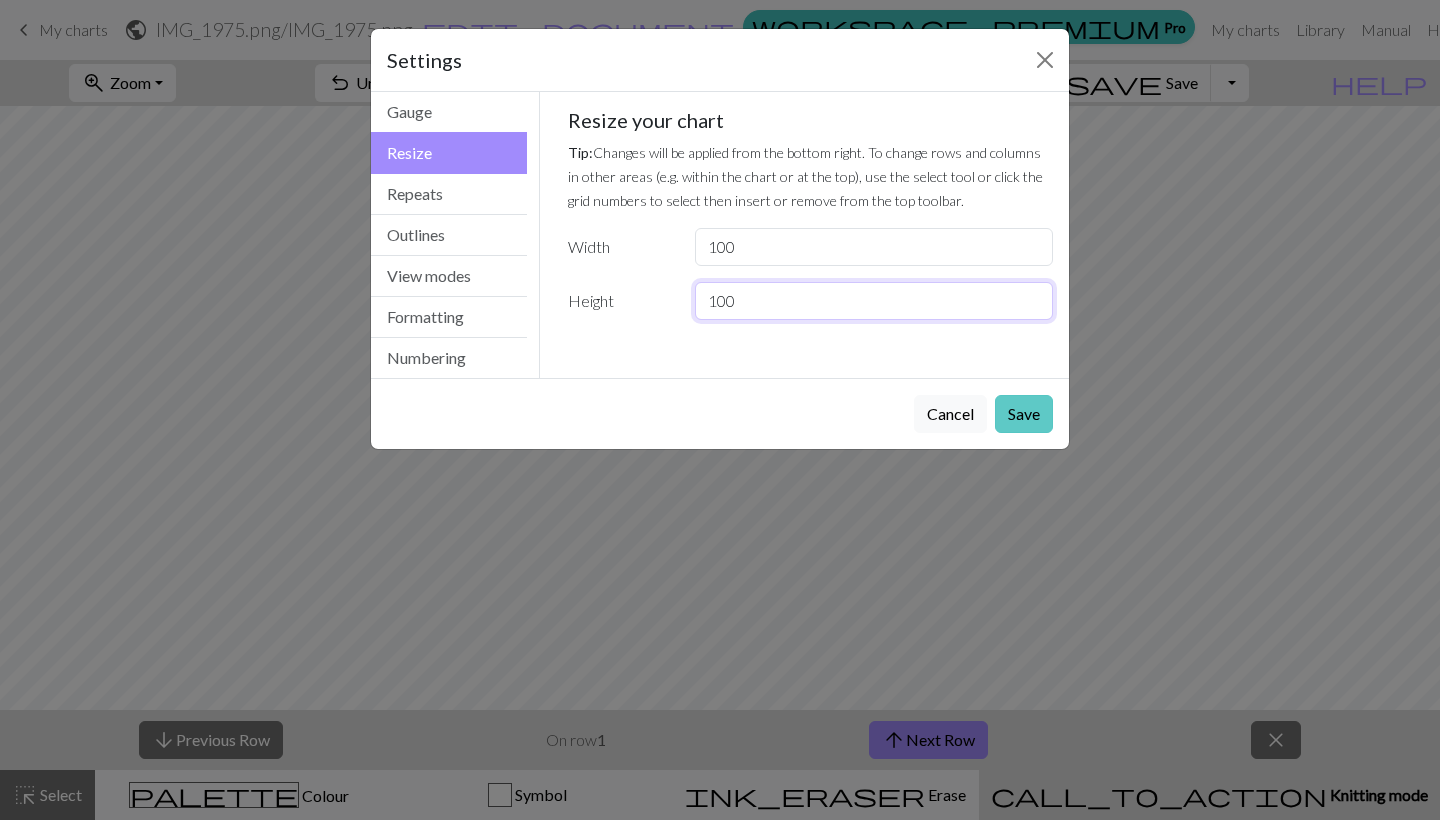 type on "100" 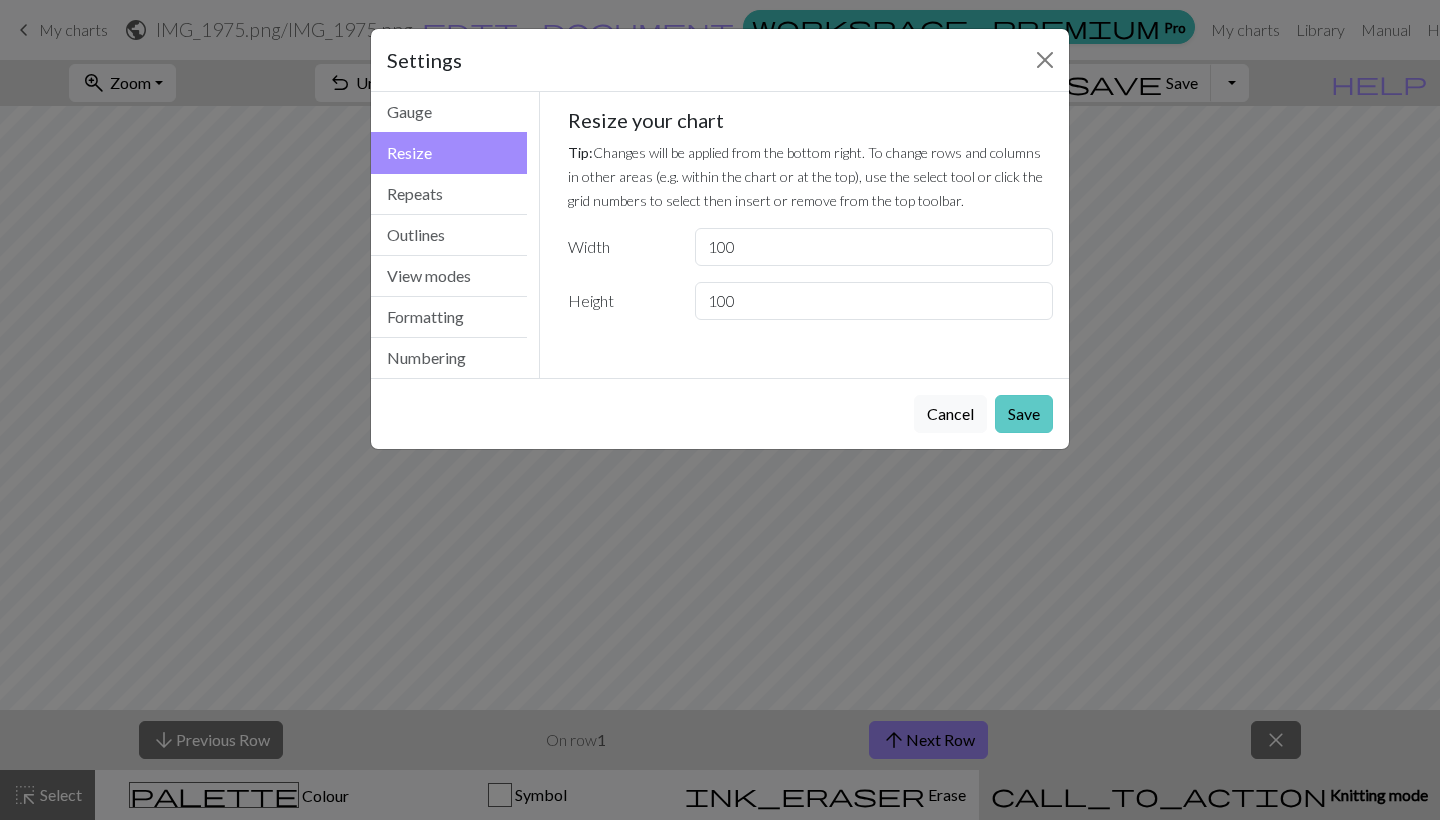click on "Save" at bounding box center [1024, 414] 